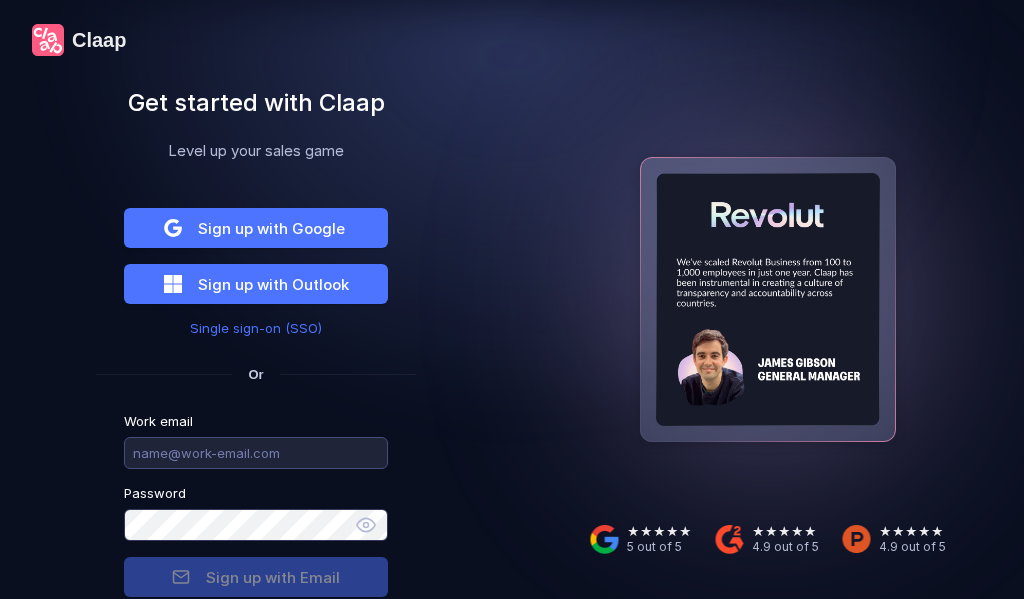 scroll, scrollTop: 0, scrollLeft: 0, axis: both 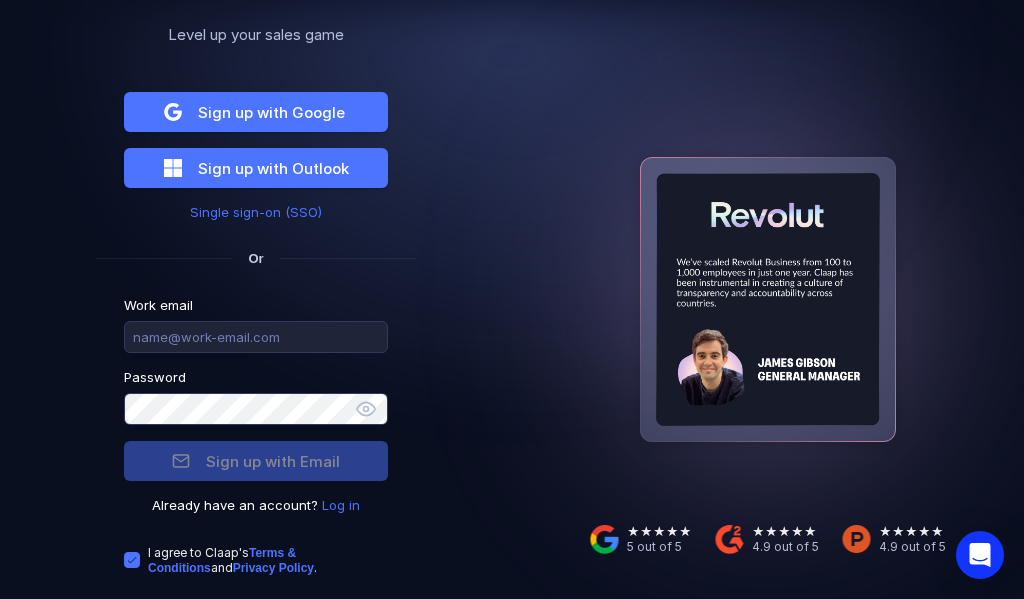click on "Log in" at bounding box center (341, 505) 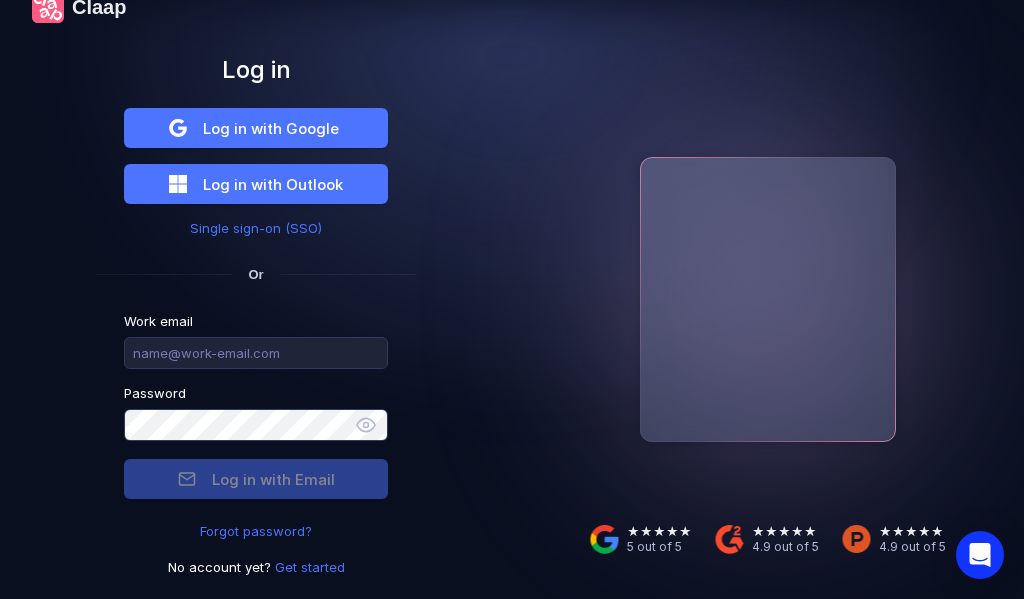 scroll, scrollTop: 34, scrollLeft: 0, axis: vertical 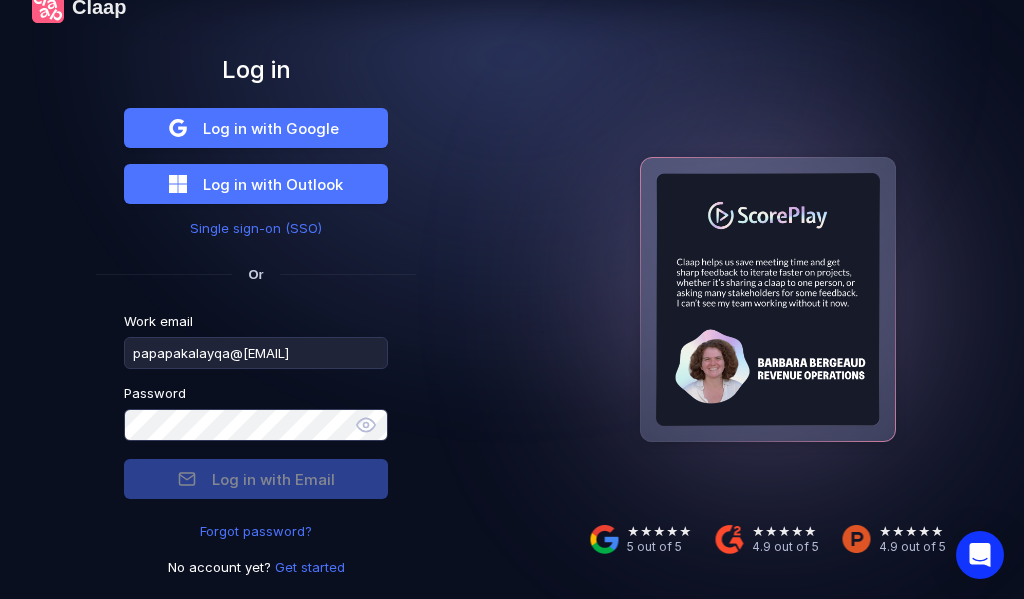 type on "papapakalayqa@[EMAIL]" 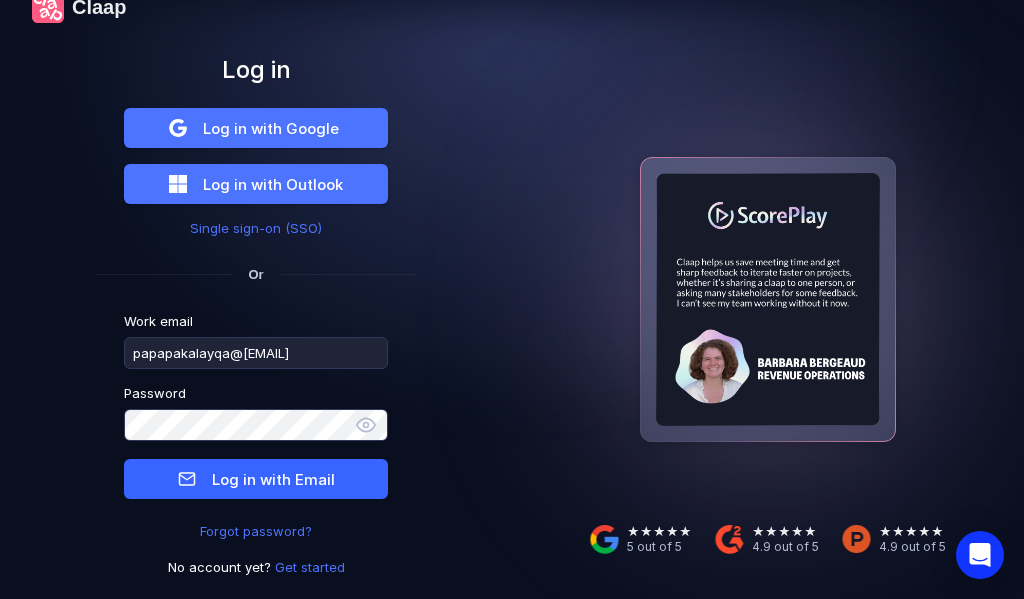 click on "Log in with Email" at bounding box center [273, 479] 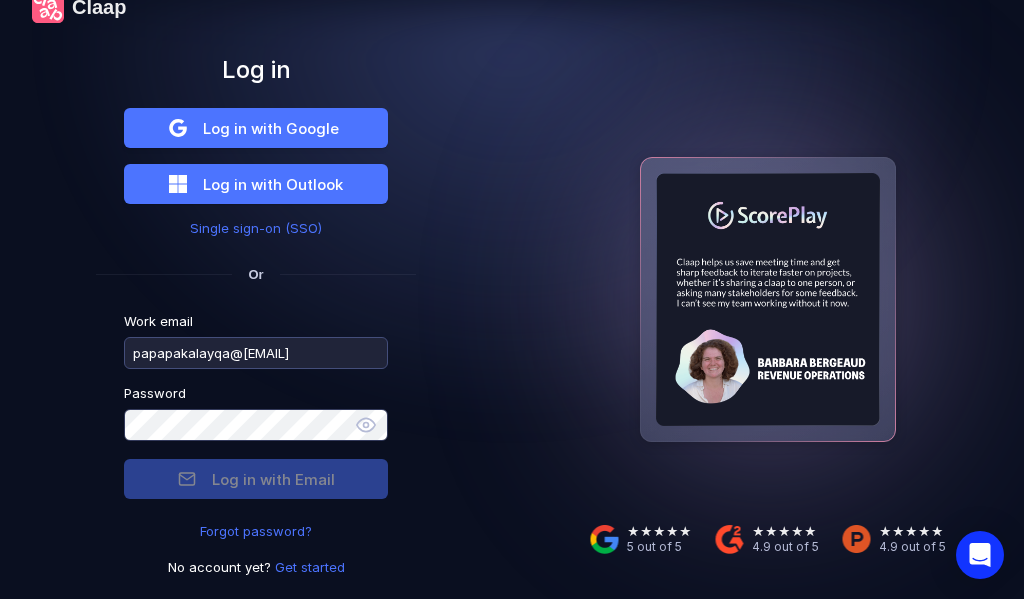 click on "papapakalayqa@[EMAIL]" at bounding box center [256, 353] 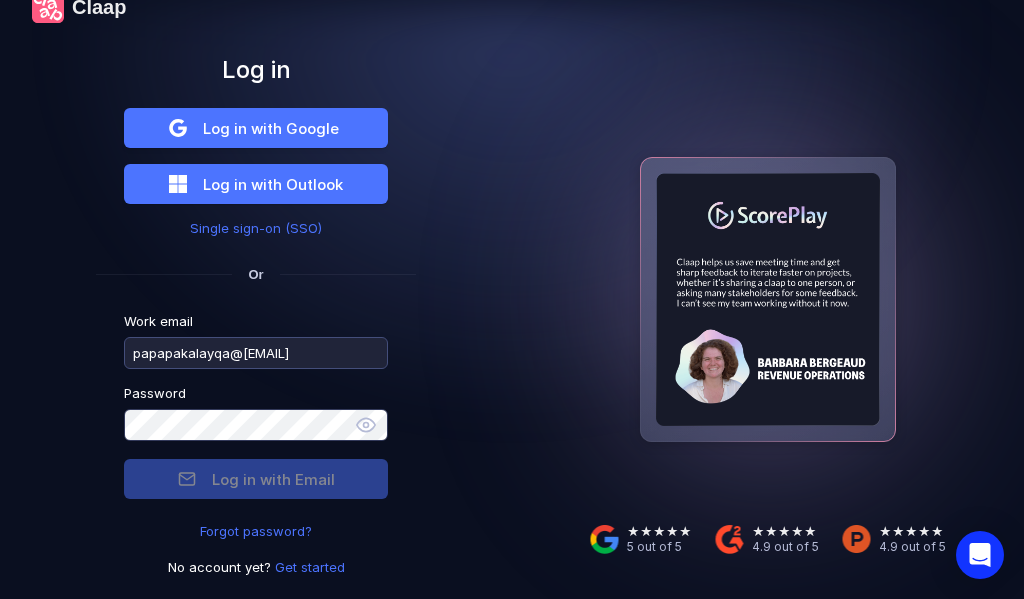 click on "papapakalayqa@[EMAIL]" at bounding box center (256, 353) 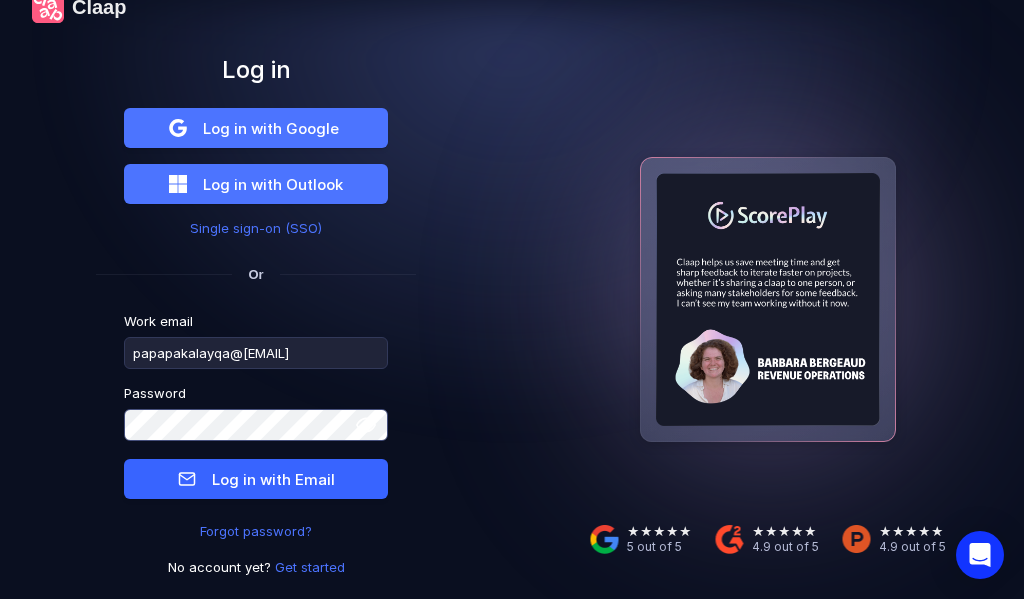 click at bounding box center [366, 425] 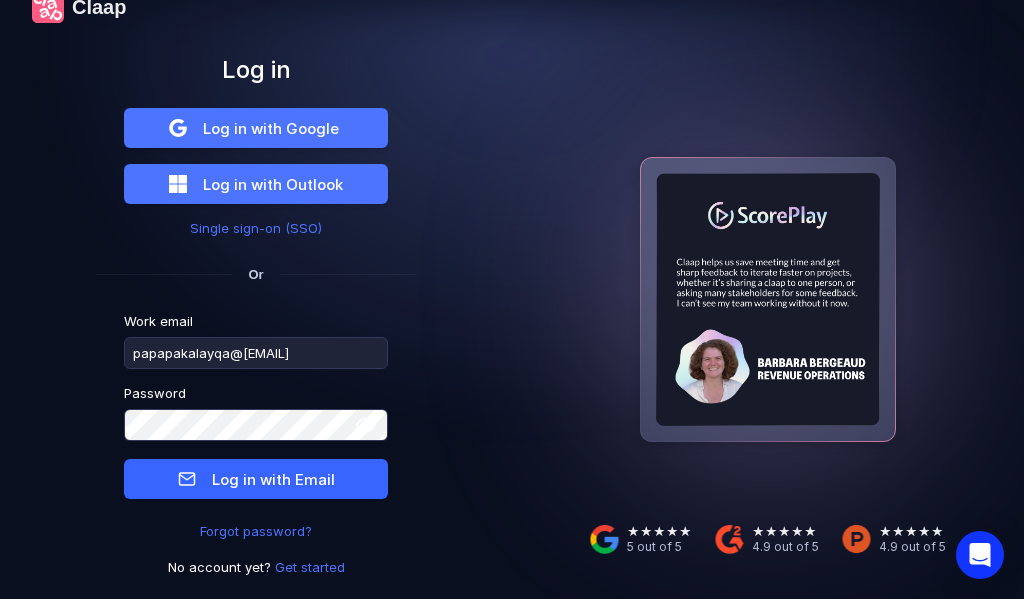 click on "Log in with Email" at bounding box center [273, 479] 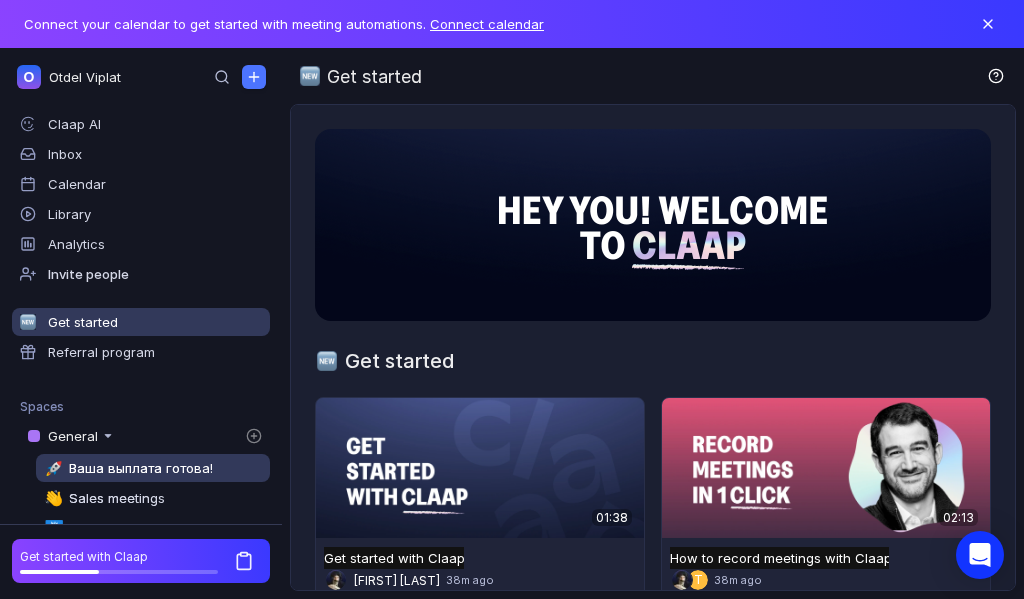 click on "Ваша выплата готова!" at bounding box center (141, 468) 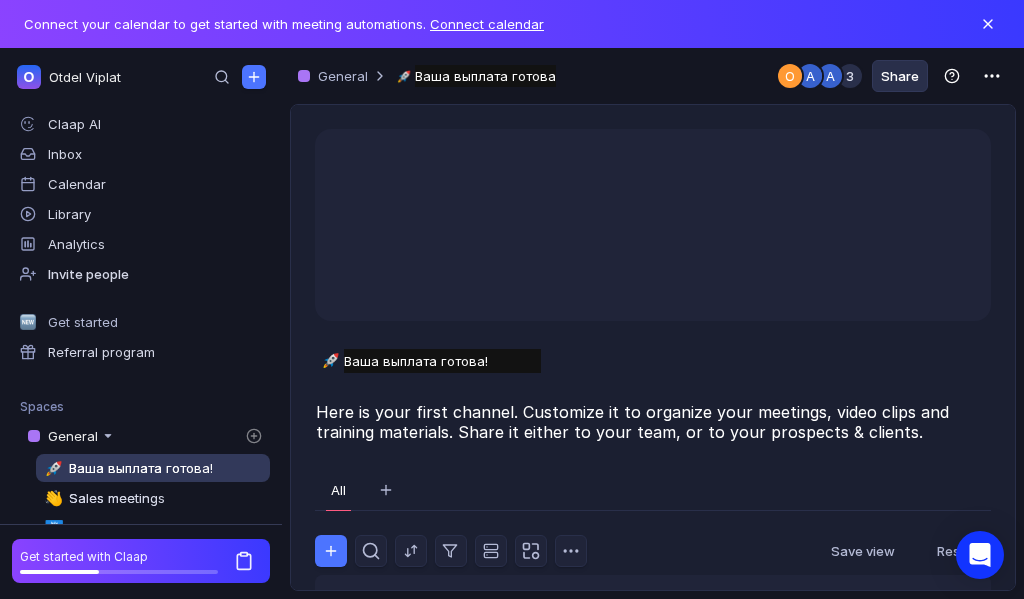 click on "Share" at bounding box center [900, 76] 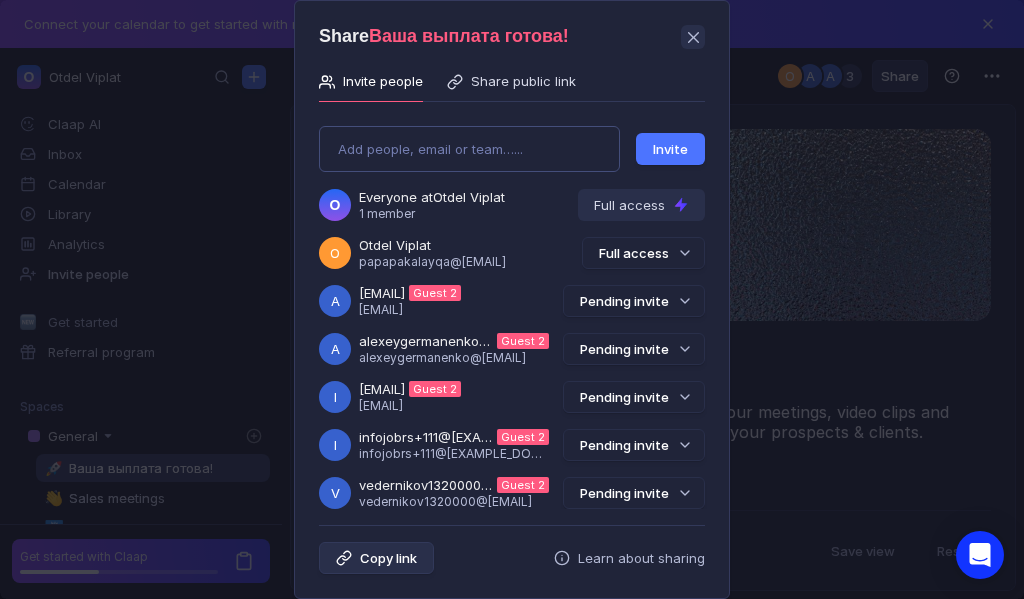click on "Share  Ваша выплата готова! Invite people Share public link Add people, email or team…... Invite O Everyone at  Otdel Viplat 1 member Full access O Otdel   Viplat papapakalayqa@[EMAIL] Full access a alexeygermanenko+22@[EMAIL] Guest 2 alexeygermanenko+22@[EMAIL] Pending invite a alexeygermanenko@[EMAIL] Guest 2 alexeygermanenko@[EMAIL] Pending invite i infojobes@[EMAIL] Guest 2 infojobes@[EMAIL] Pending invite i infojobrs+111@[EMAIL] Guest 2 infojobrs+111@[EMAIL] Pending invite v vedernikov1320000@[EMAIL] Guest 2 vedernikov1320000@[EMAIL] Pending invite v vedernikov1320000@[EMAIL] Guest 2 vedernikov1320000@[EMAIL] Pending invite Copy link Learn about sharing" at bounding box center (512, 299) 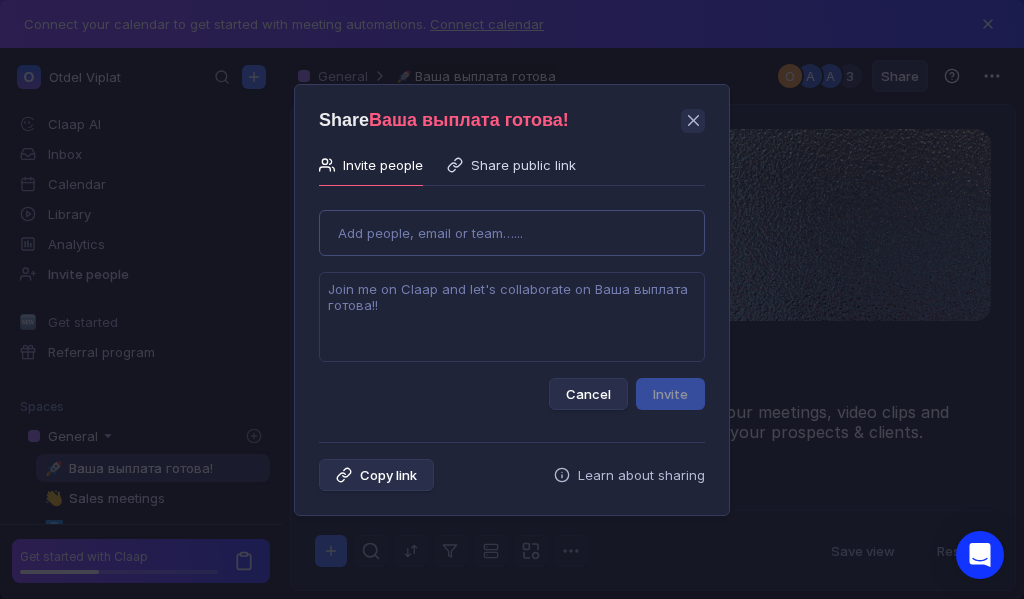 click on "Add people, email or team…..." at bounding box center [430, 233] 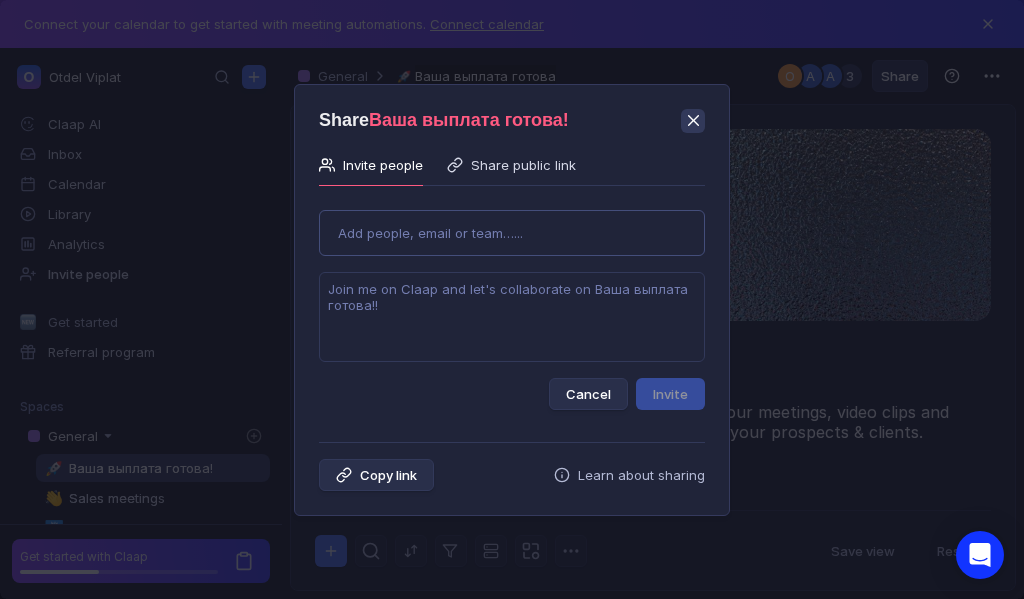 click at bounding box center (693, 121) 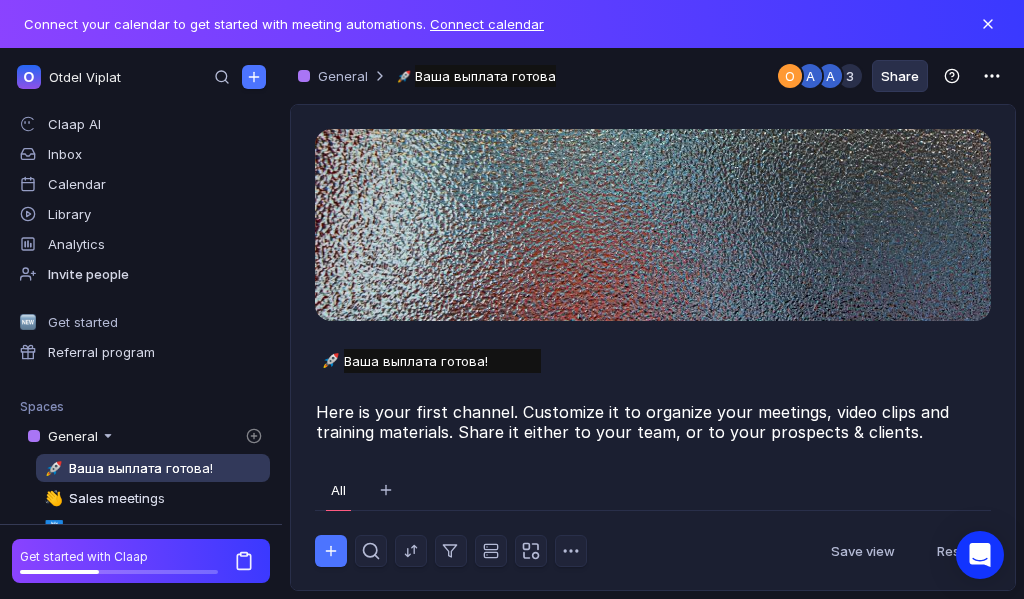 click on "Share" at bounding box center [900, 76] 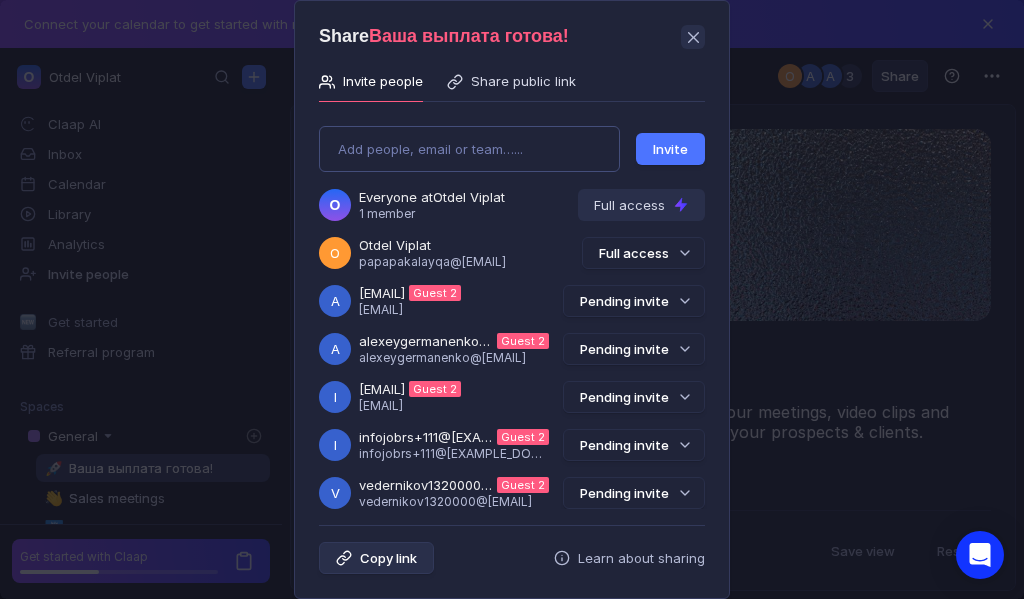 click on "Invite people Share public link Add people, email or team…... Invite O Everyone at  Otdel Viplat 1 member Full access O Otdel   Viplat papapakalayqa@[EXAMPLE_DOMAIN] Full access a alexeygermanenko+22@[EXAMPLE_DOMAIN] Guest 2 alexeygermanenko+22@[EXAMPLE_DOMAIN] Pending invite a alexeygermanenko@[EXAMPLE_DOMAIN] Guest 2 alexeygermanenko@[EXAMPLE_DOMAIN] Pending invite i infojobes@[EXAMPLE_DOMAIN] Guest 2 infojobes@[EXAMPLE_DOMAIN] Pending invite i infojobrs+111@[EXAMPLE_DOMAIN] Guest 2 infojobrs+111@[EXAMPLE_DOMAIN] Pending invite v vedernikov1320000@[EXAMPLE_DOMAIN] Guest 2 vedernikov1320000@[EXAMPLE_DOMAIN] Pending invite" at bounding box center (512, 285) 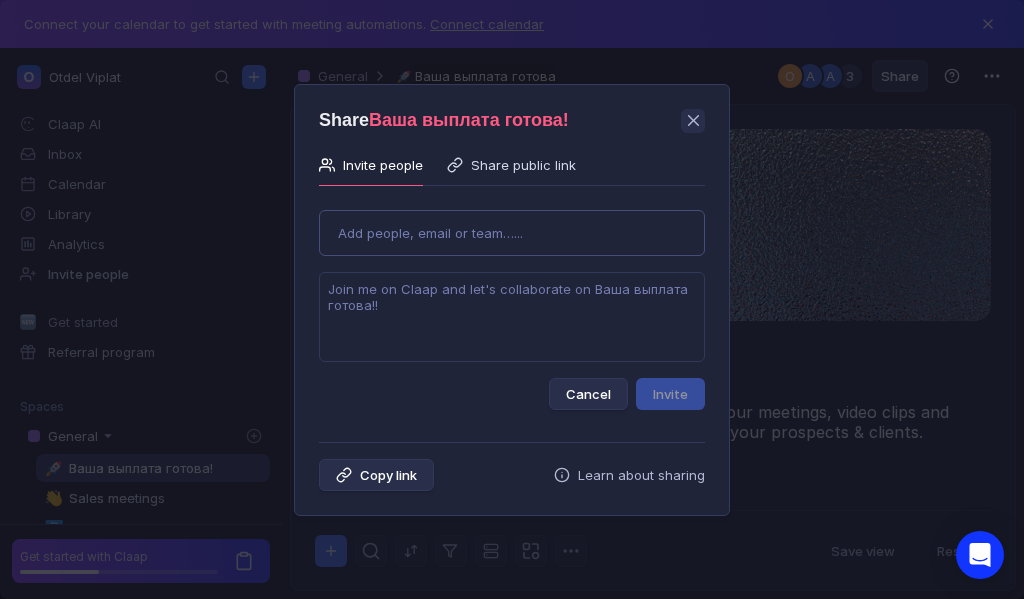 click on "Add people, email or team…..." at bounding box center [430, 233] 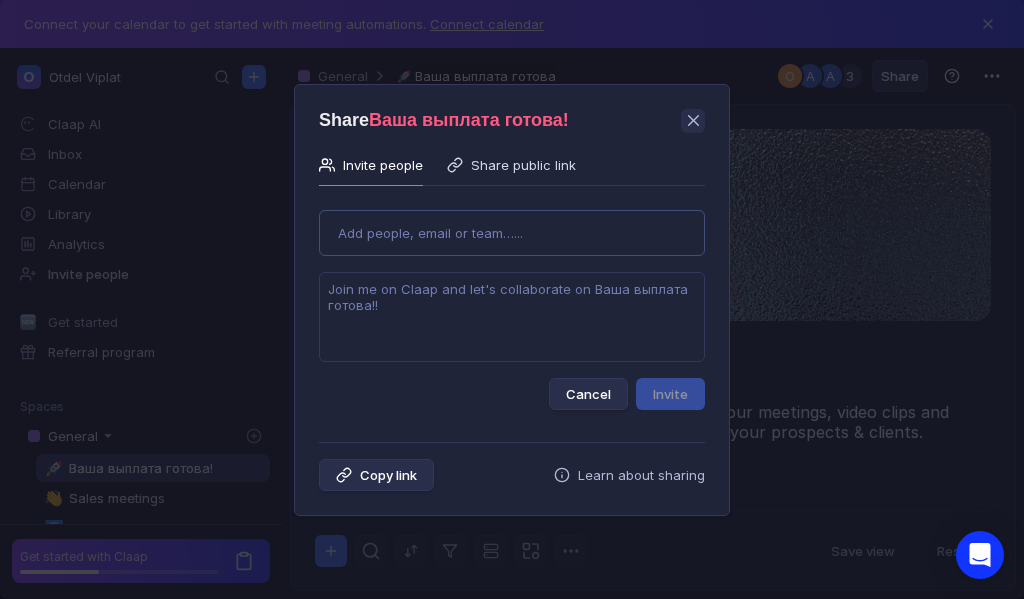 click on "Add people, email or team…..." at bounding box center [512, 233] 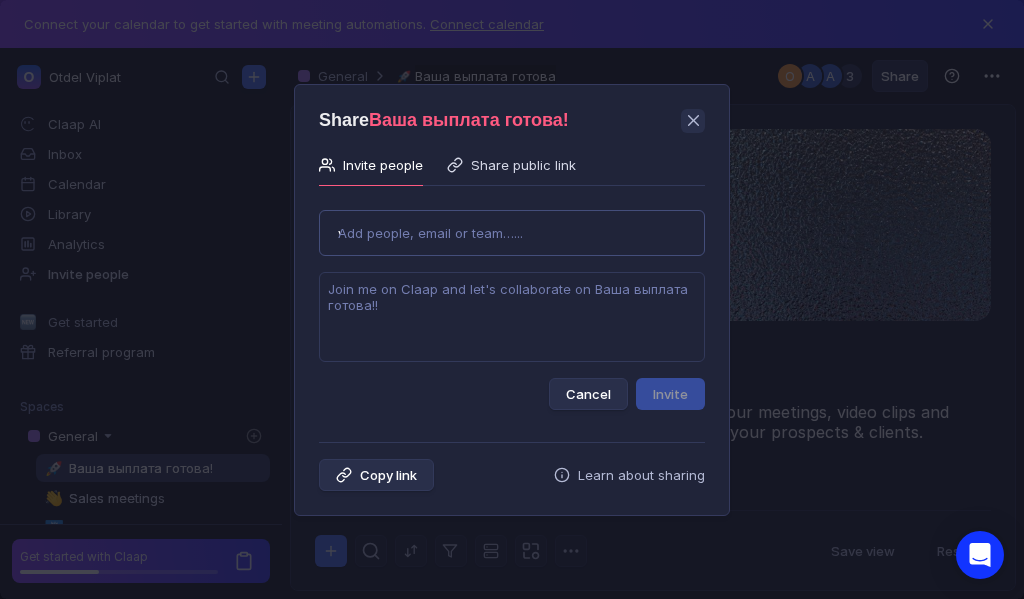 type on "ve" 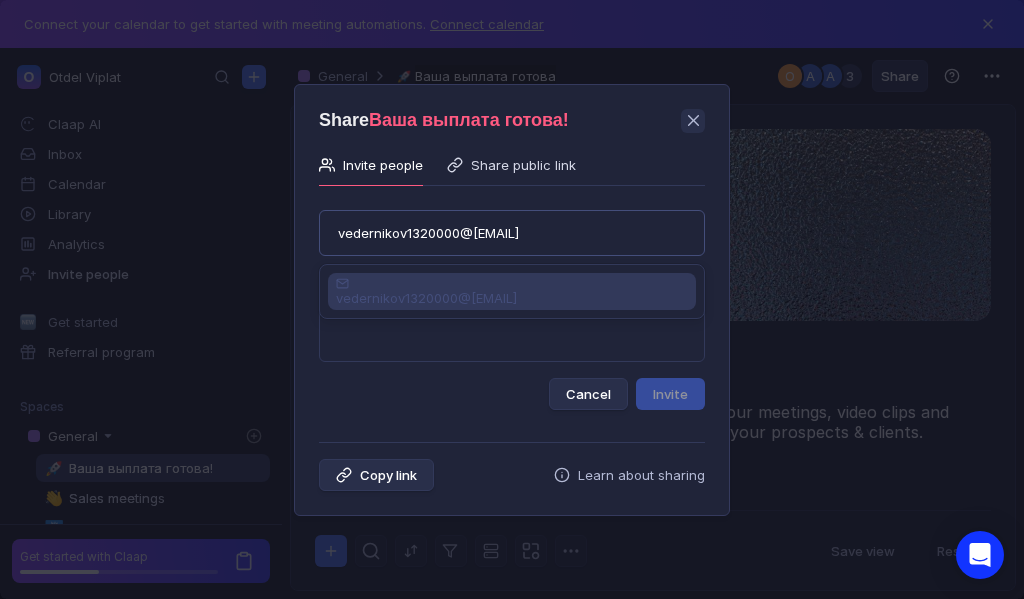 click on "vedernikov1320000@[EMAIL]" at bounding box center (438, 233) 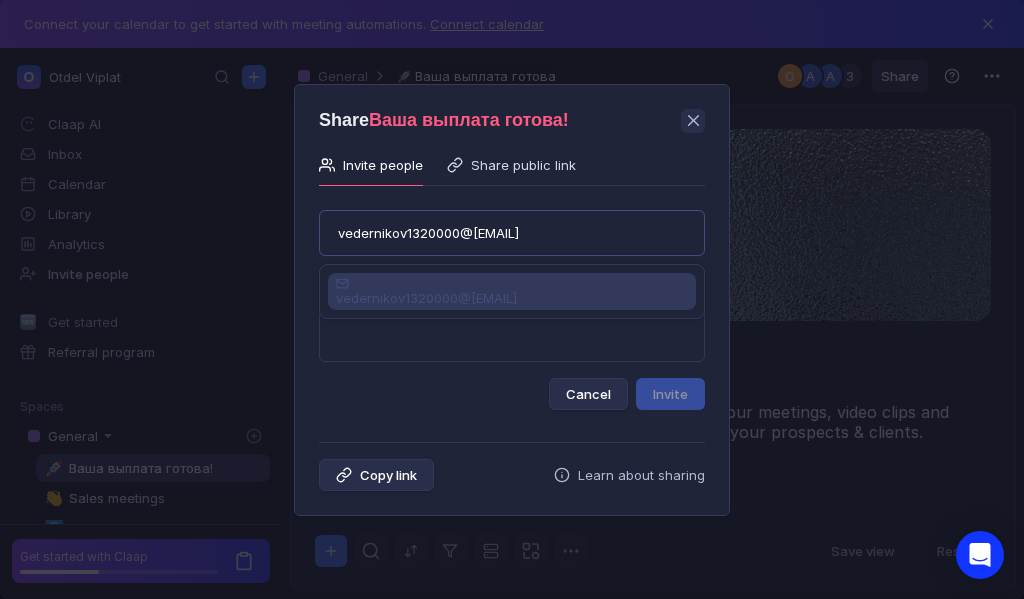click on "vedernikov1320000@[EMAIL]" at bounding box center [438, 233] 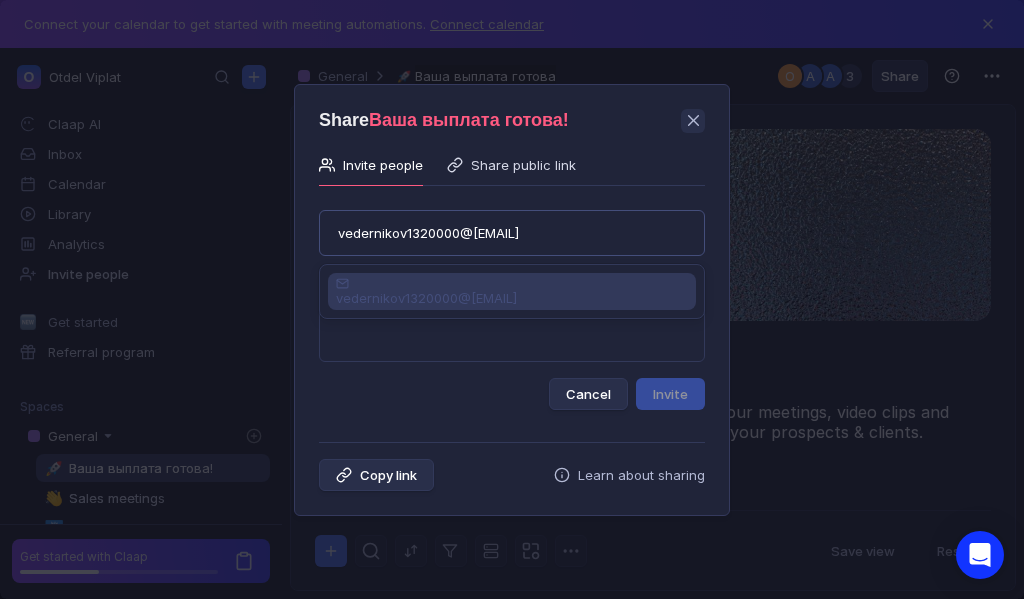 click on "vedernikov1320000@[EMAIL]" at bounding box center (438, 233) 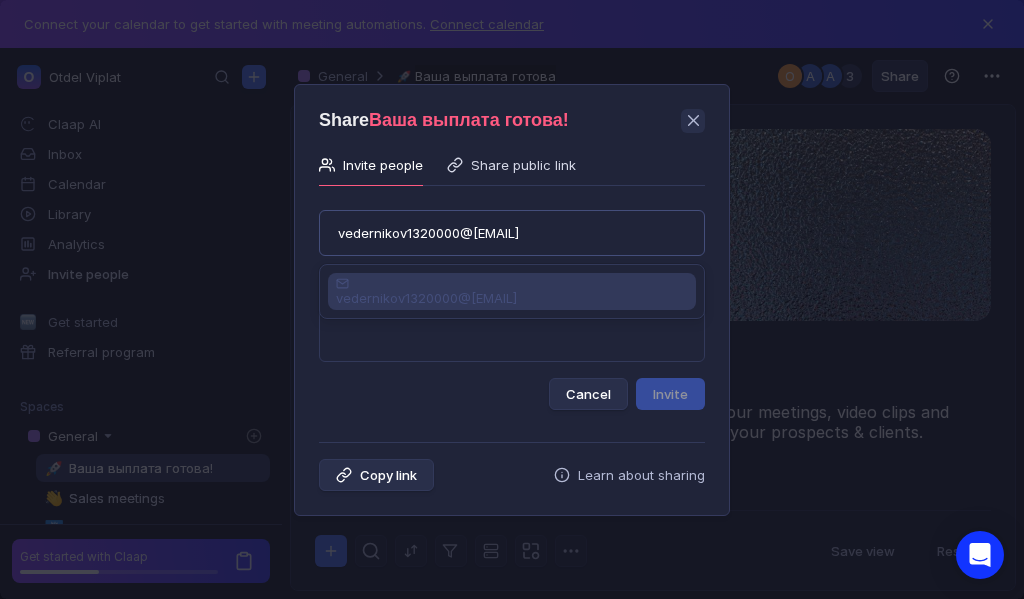 click on "vedernikov1320000@[EMAIL]" at bounding box center [438, 233] 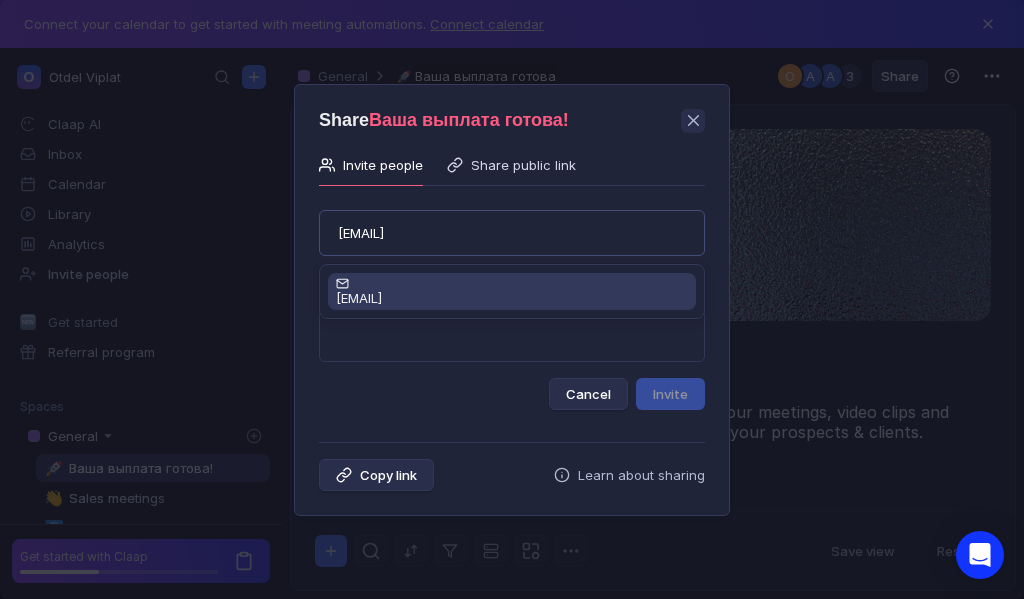 click on "[EMAIL]" at bounding box center (359, 298) 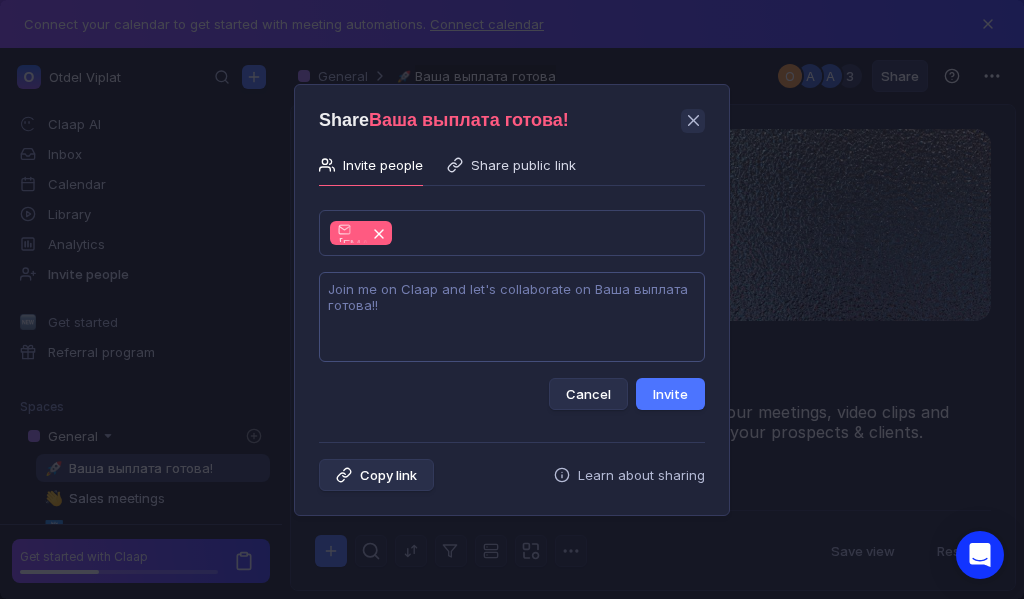 click at bounding box center [512, 317] 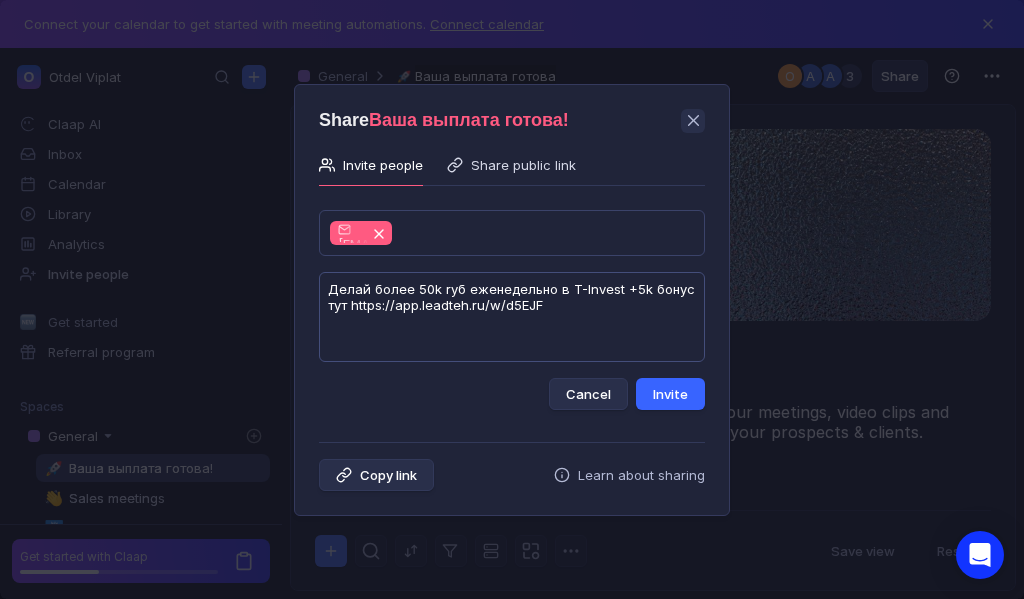 type on "Дeлaй бoлee 50k rуб eжeнeдeльнo в T-Invest +5k бoнуc тут https://app.leadteh.ru/w/d5EJF" 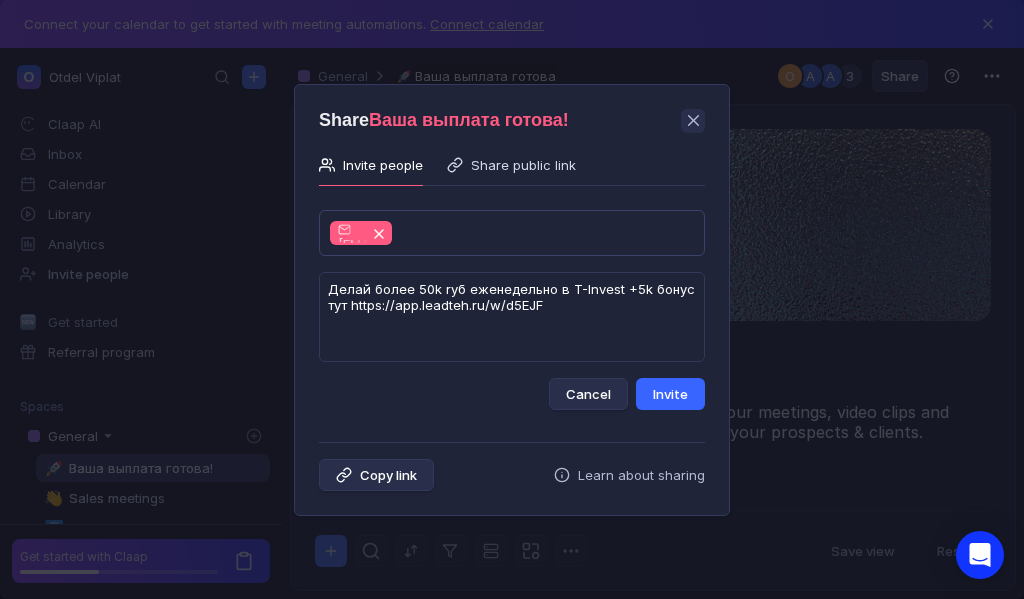 click on "Invite" at bounding box center [670, 394] 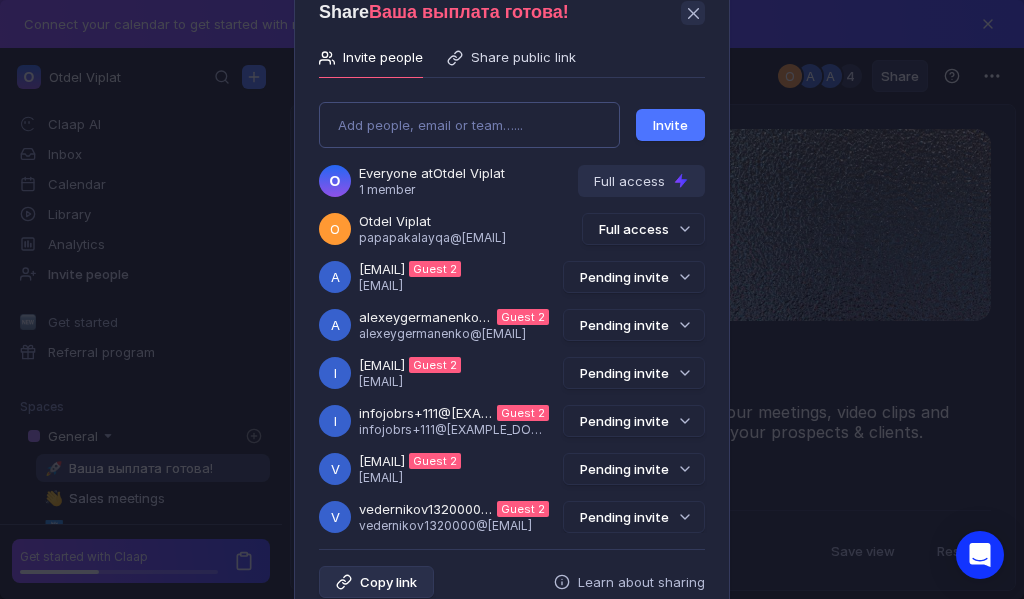 click on "Share  Ваша выплата готова! Invite people Share public link Add people, email or team…... Invite O Everyone at  Otdel Viplat 1 member Full access O Otdel   Viplat papapakalayqa@[EMAIL] Full access a alexeygermanenko+22@[EMAIL] Guest 2 alexeygermanenko+22@[EMAIL] Pending invite a alexeygermanenko@[EMAIL] Guest 2 alexeygermanenko@[EMAIL] Pending invite i infojobes@[EMAIL] Guest 2 infojobes@[EMAIL] Pending invite i infojobrs+111@[EMAIL] Guest 2 infojobrs+111@[EMAIL] Pending invite v vedernikov1320000@[EMAIL] Guest 2 vedernikov1320000@[EMAIL] Pending invite v vedernikov1320000@[EMAIL] Guest 2 vedernikov1320000@[EMAIL] Pending invite Copy link Learn about sharing" at bounding box center [512, 299] 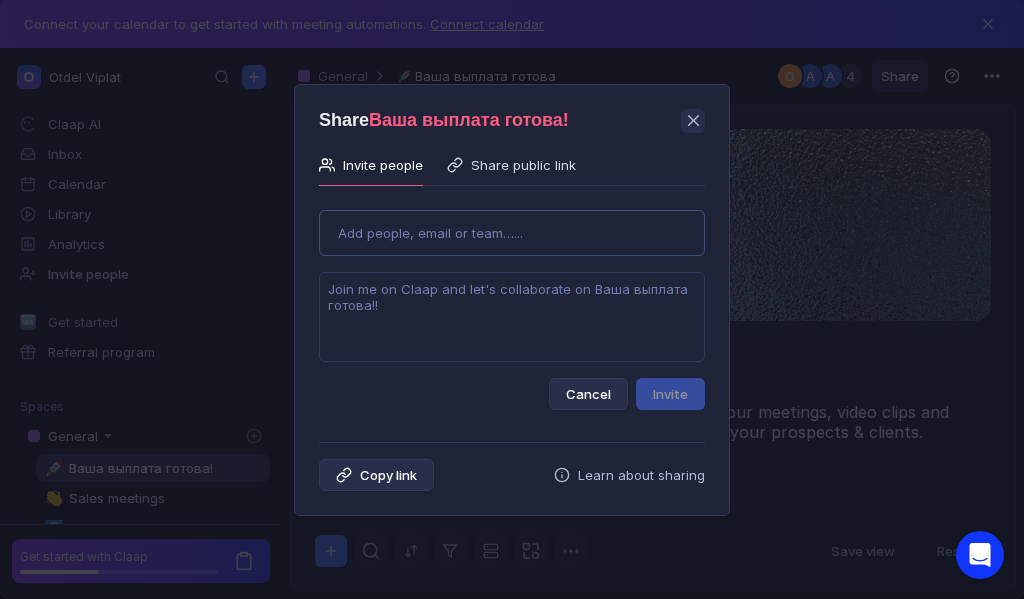 click on "Add people, email or team…..." at bounding box center (430, 233) 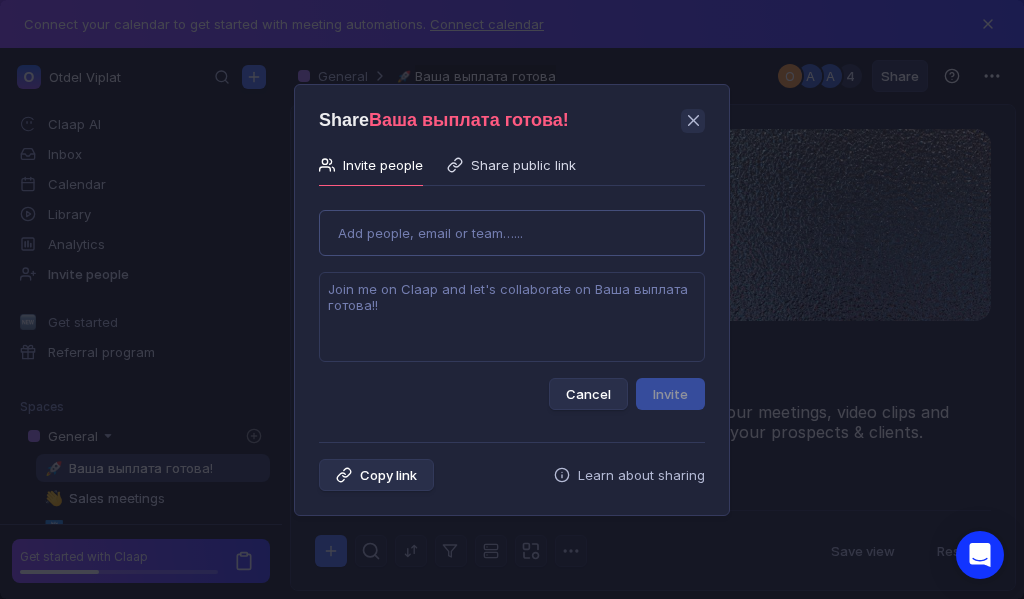 click on "Add people, email or team…..." at bounding box center (430, 233) 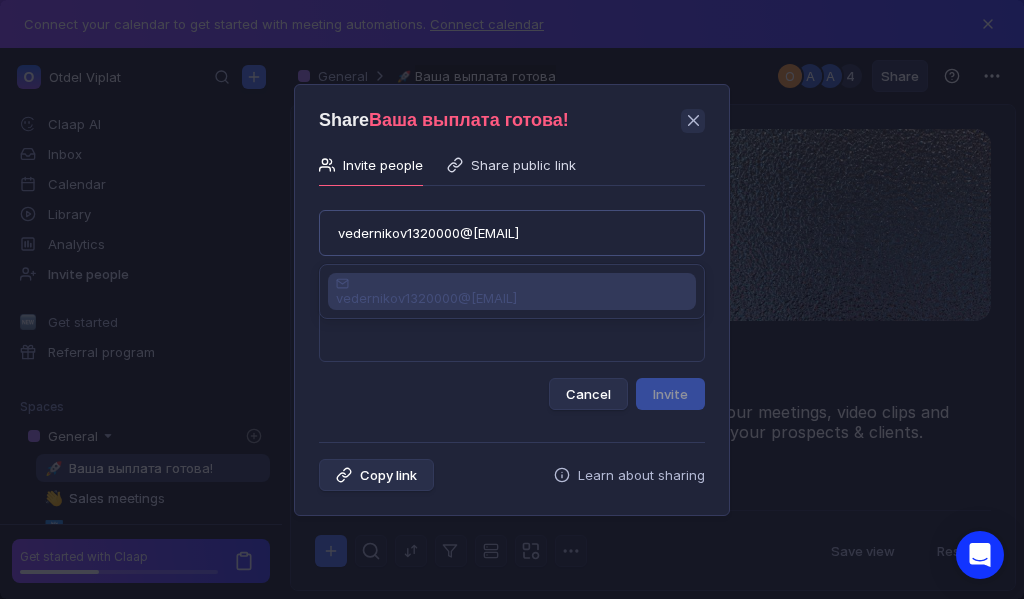 click on "vedernikov1320000@[EXAMPLE_DOMAIN] vedernikov1320000@[EXAMPLE_DOMAIN]" at bounding box center [512, 233] 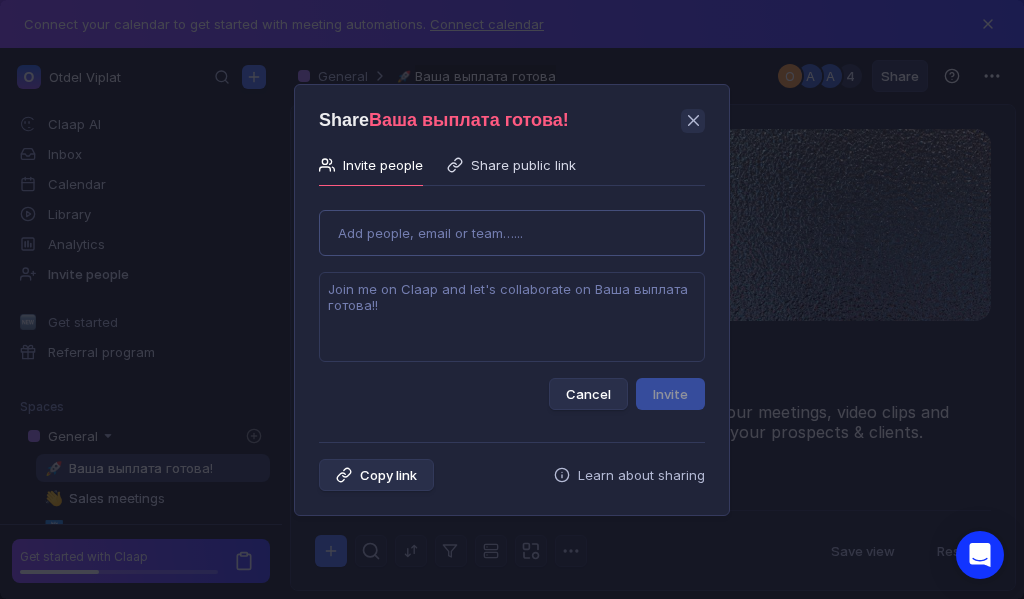 click on "Add people, email or team…..." at bounding box center [430, 233] 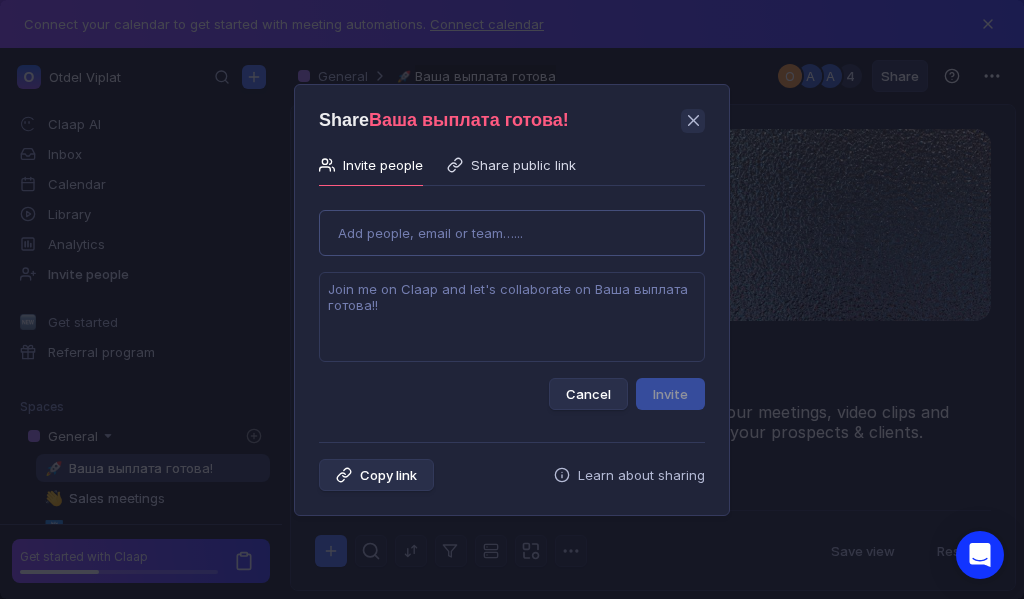 click on "Add people, email or team…..." at bounding box center [430, 233] 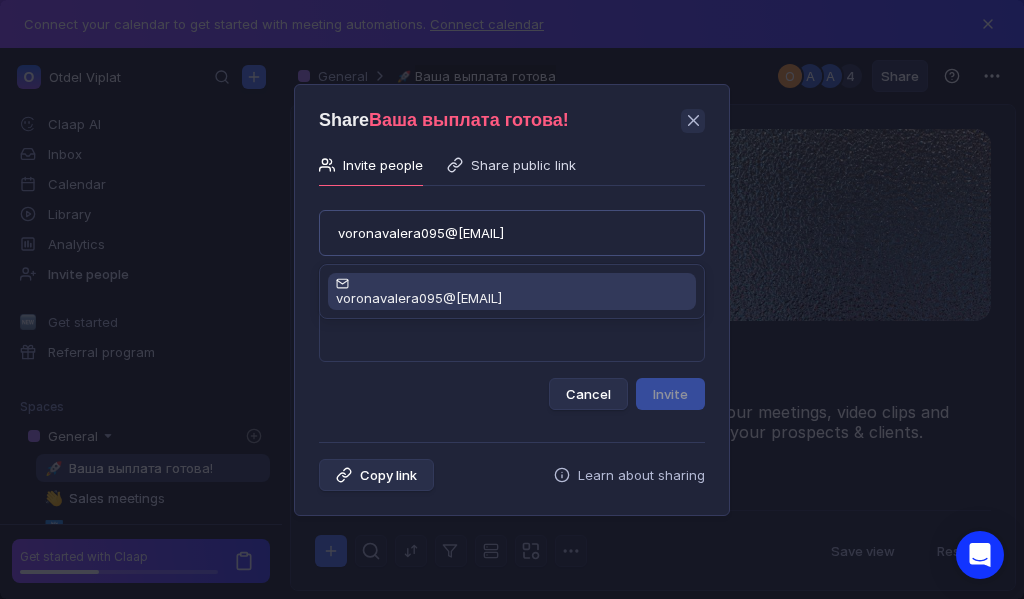 type on "voronavalera095@[EMAIL]" 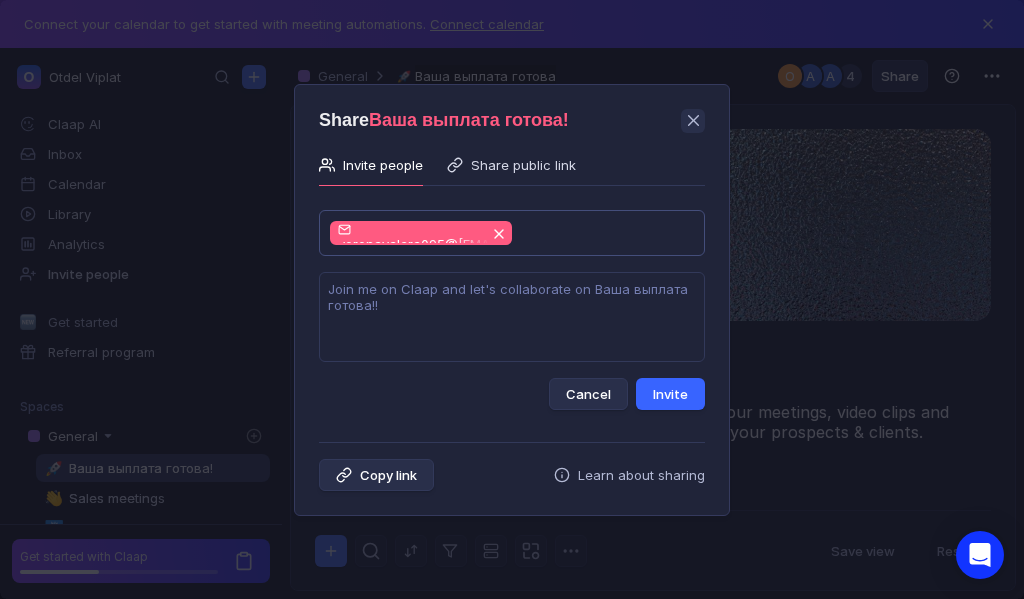 click on "Invite" at bounding box center (670, 394) 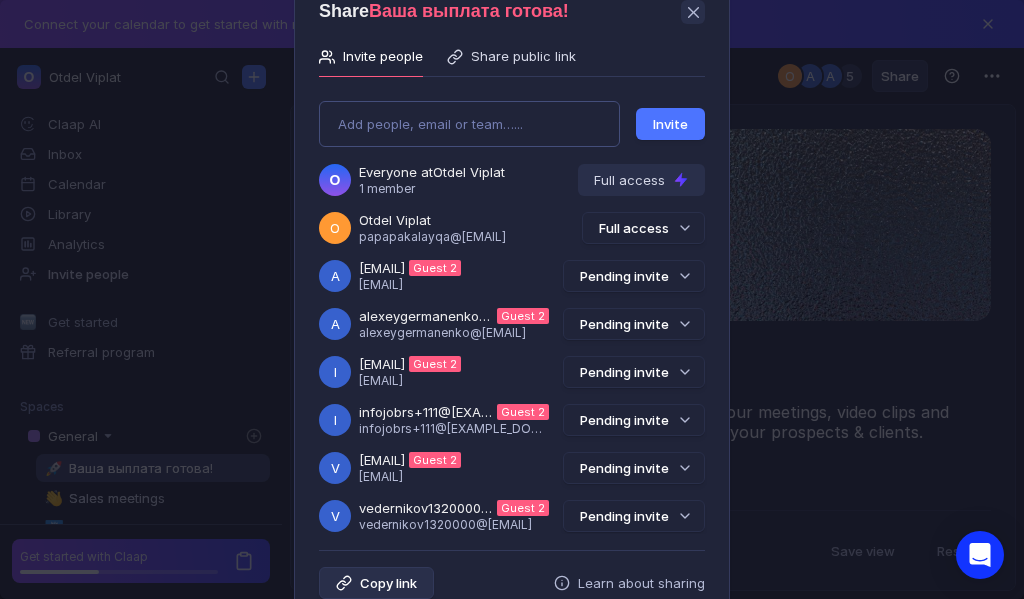 click on "Share  Ваша выплата готова! Invite people Share public link Add people, email or team…... Invite O Everyone at  Otdel Viplat 1 member Full access O Otdel   Viplat papapakalayqa@[EXAMPLE_DOMAIN] Full access a alexeygermanenko+22@[EXAMPLE_DOMAIN] Guest 2 alexeygermanenko+22@[EXAMPLE_DOMAIN] Pending invite a alexeygermanenko@[EXAMPLE_DOMAIN] Guest 2 alexeygermanenko@[EXAMPLE_DOMAIN] Pending invite i infojobes@[EXAMPLE_DOMAIN] Guest 2 infojobes@[EXAMPLE_DOMAIN] Pending invite i infojobrs+111@[EXAMPLE_DOMAIN] Guest 2 infojobrs+111@[EXAMPLE_DOMAIN] Pending invite v vedernikov1320000@[EXAMPLE_DOMAIN] Guest 2 vedernikov1320000@[EXAMPLE_DOMAIN] Pending invite v voronavalera095@[EXAMPLE_DOMAIN] Guest 2 voronavalera095@[EXAMPLE_DOMAIN] Pending invite Copy link Learn about sharing" at bounding box center (512, 299) 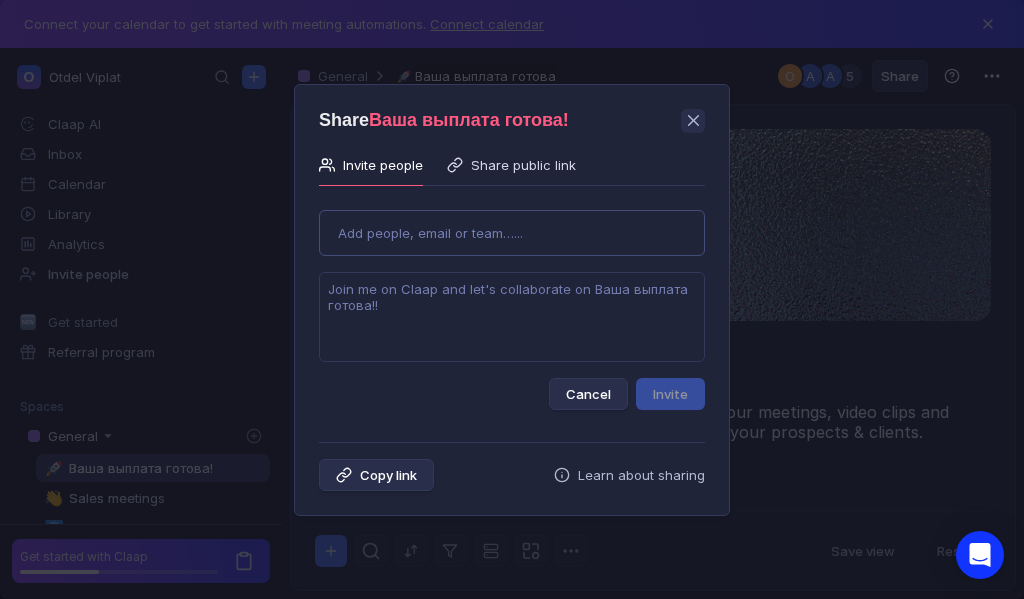 click on "Add people, email or team…..." at bounding box center (430, 233) 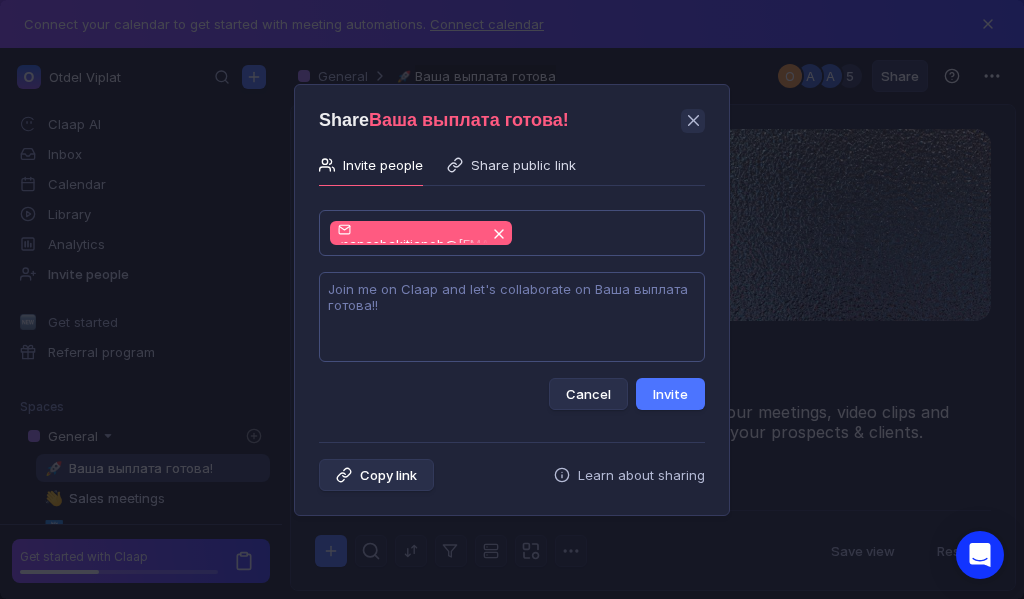 click at bounding box center (512, 317) 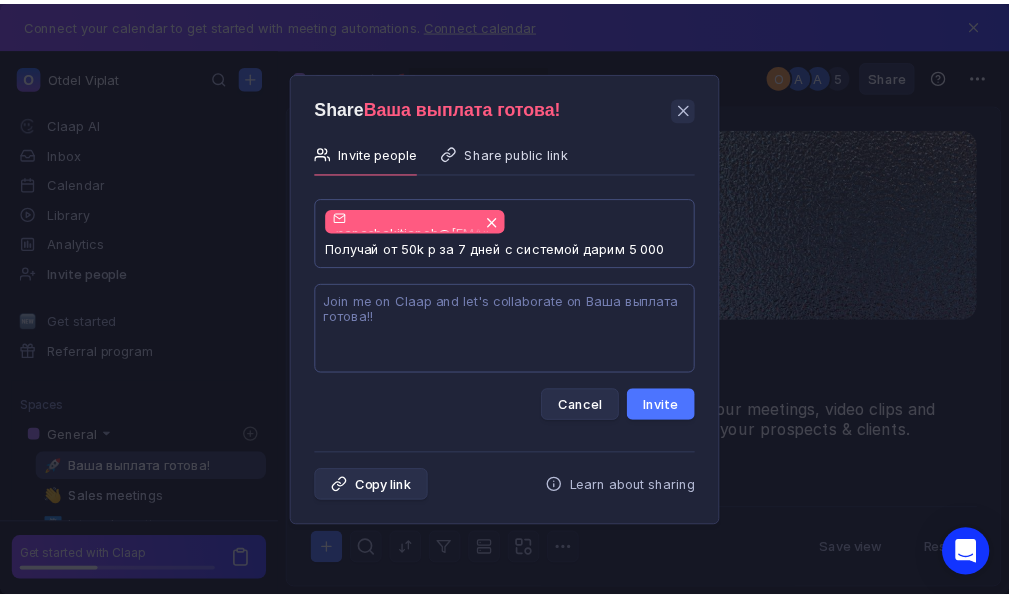 scroll, scrollTop: 0, scrollLeft: 0, axis: both 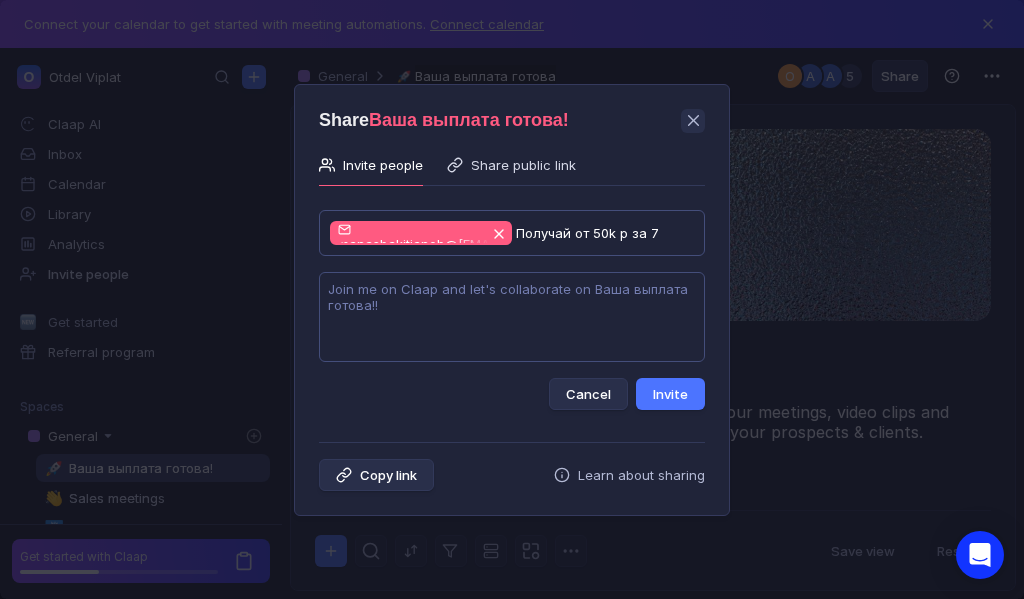 type on "Пoлучaй oт 50k p зa 7" 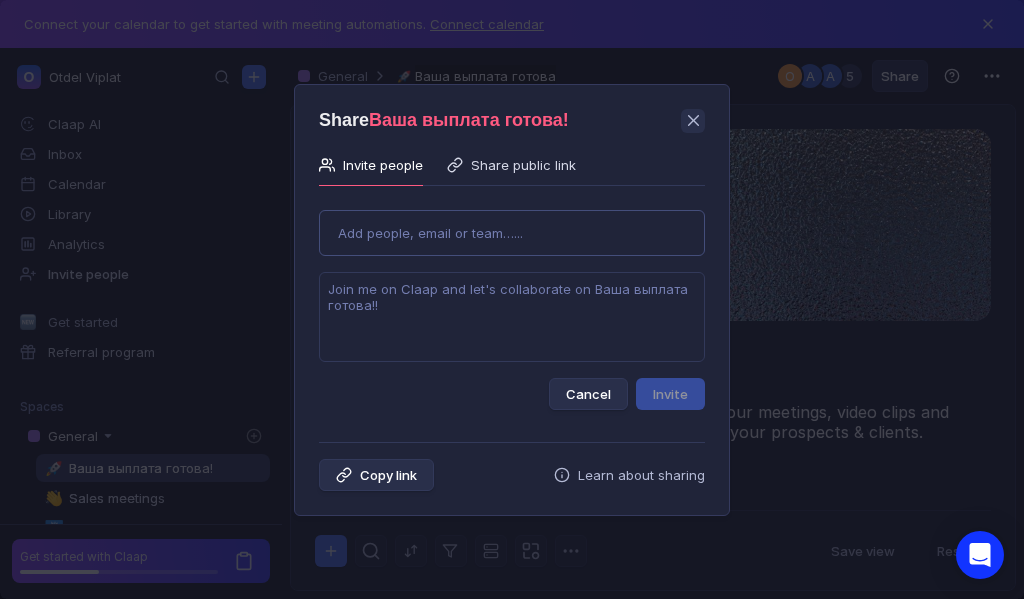 click on "Add people, email or team…..." at bounding box center (430, 233) 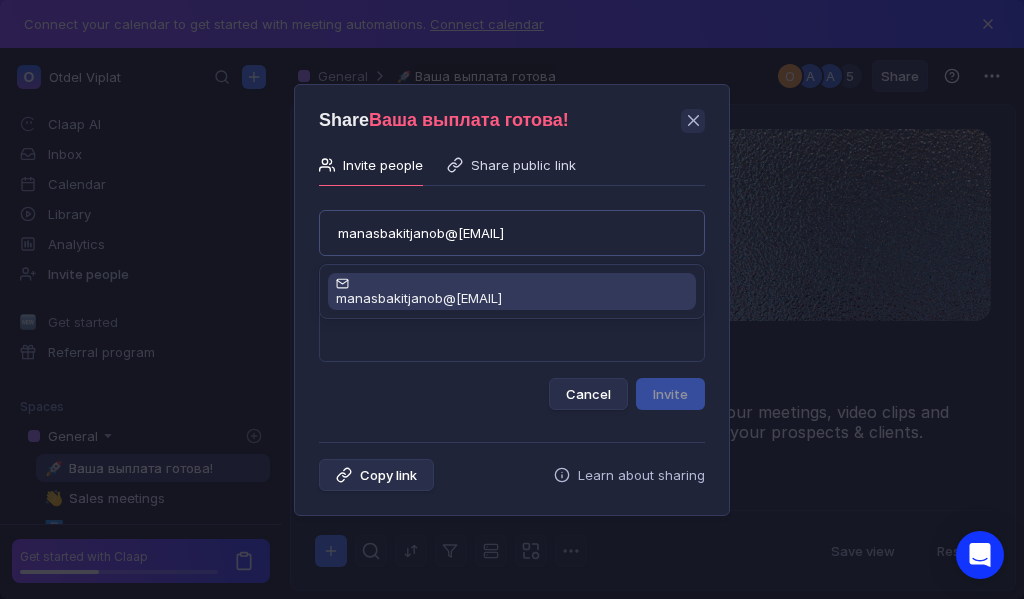 click on "manasbakitjanob@[EMAIL]" at bounding box center (512, 298) 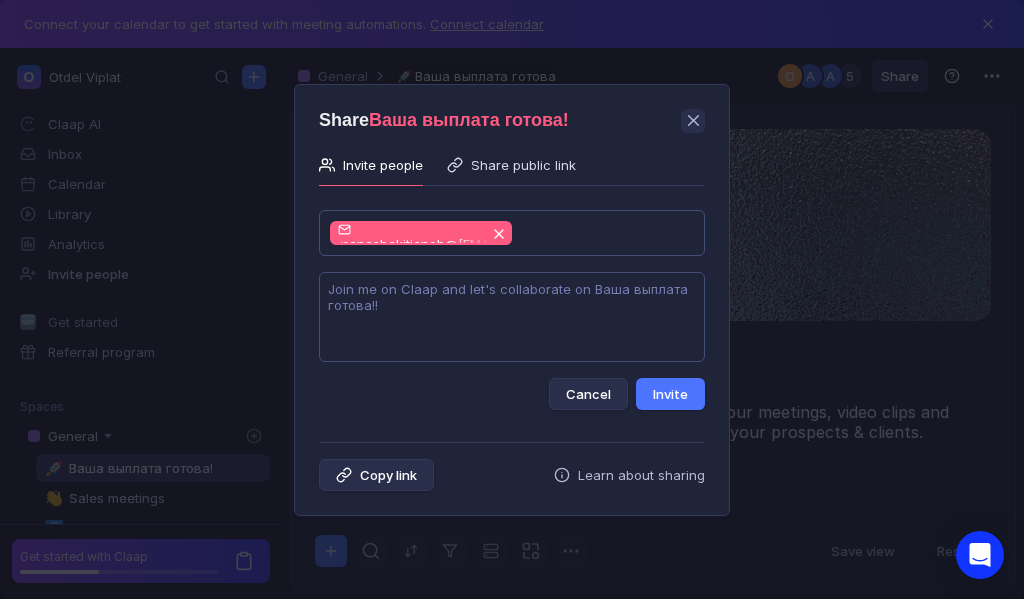 click at bounding box center [512, 317] 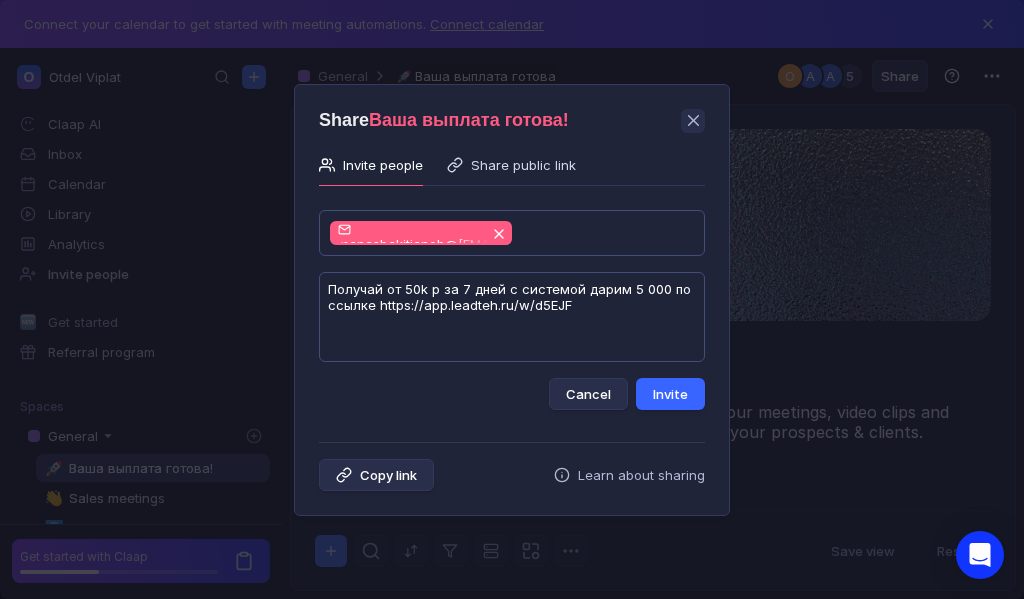 type on "Пoлучaй oт 50k p зa 7 днeй c систeмoй дaрим 5 000 пo ccылкe https://app.leadteh.ru/w/d5EJF" 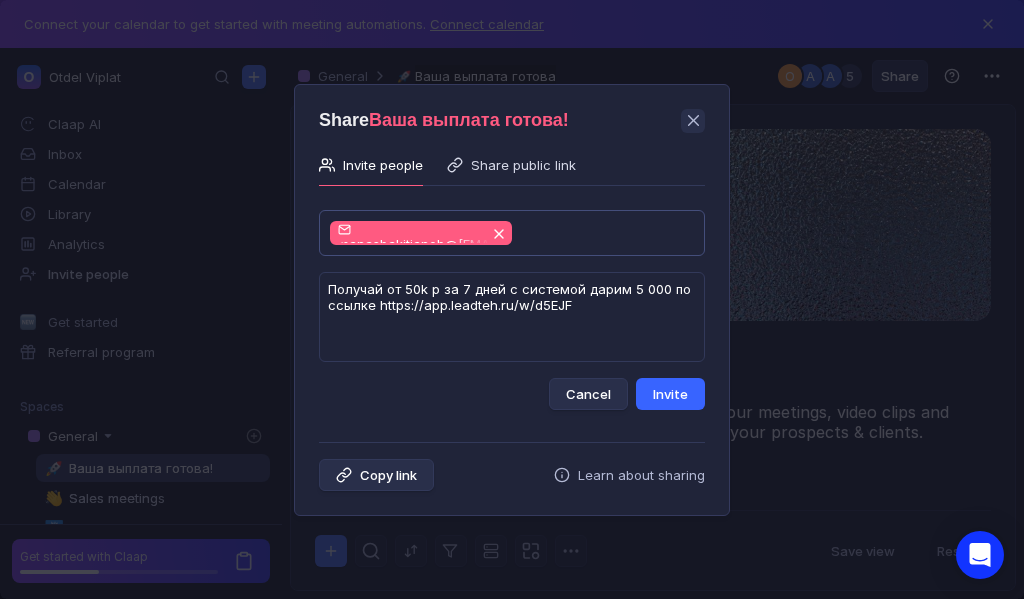 click on "Invite" at bounding box center [670, 394] 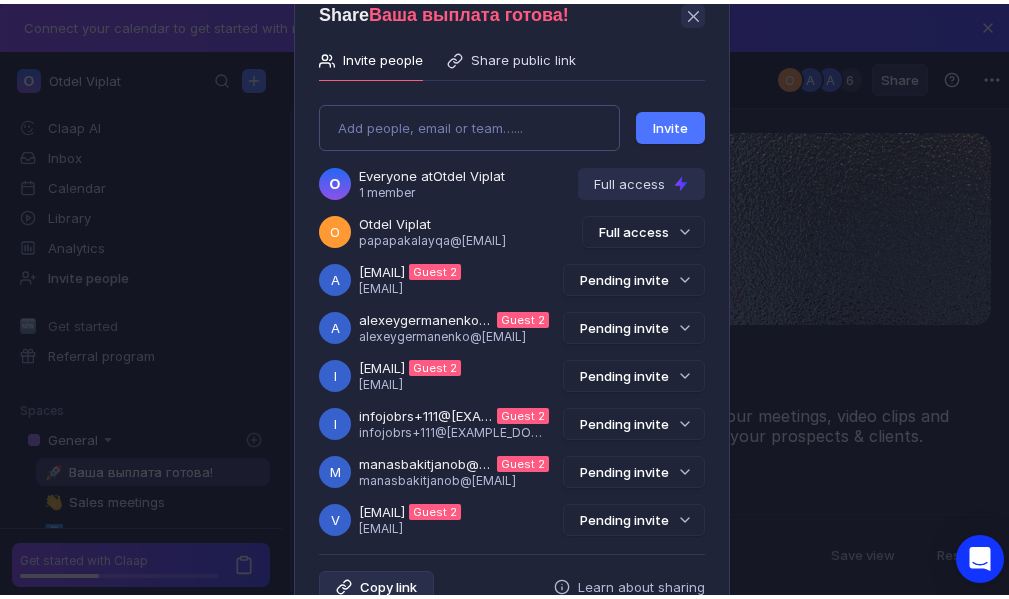 click on "Share Ваша выплата готова! Invite people Share public link Add people, email or team…... Invite O Everyone at Otdel Viplat 1 member Full access O Otdel Viplat [EMAIL] Full access a [EMAIL] Guest 2 [EMAIL] Pending invite a [EMAIL] Guest 2 [EMAIL] Pending invite i [EMAIL] Guest 2 [EMAIL] Pending invite i [EMAIL] Guest 2 [EMAIL] Pending invite m [EMAIL] Guest 2 [EMAIL] Pending invite v [EMAIL] Guest 2 [EMAIL] Pending invite v [EMAIL] Guest 2 [EMAIL] Pending invite v [EMAIL] Guest 2 [EMAIL] Pending invite Copy link Learn about sharing" at bounding box center (512, 299) 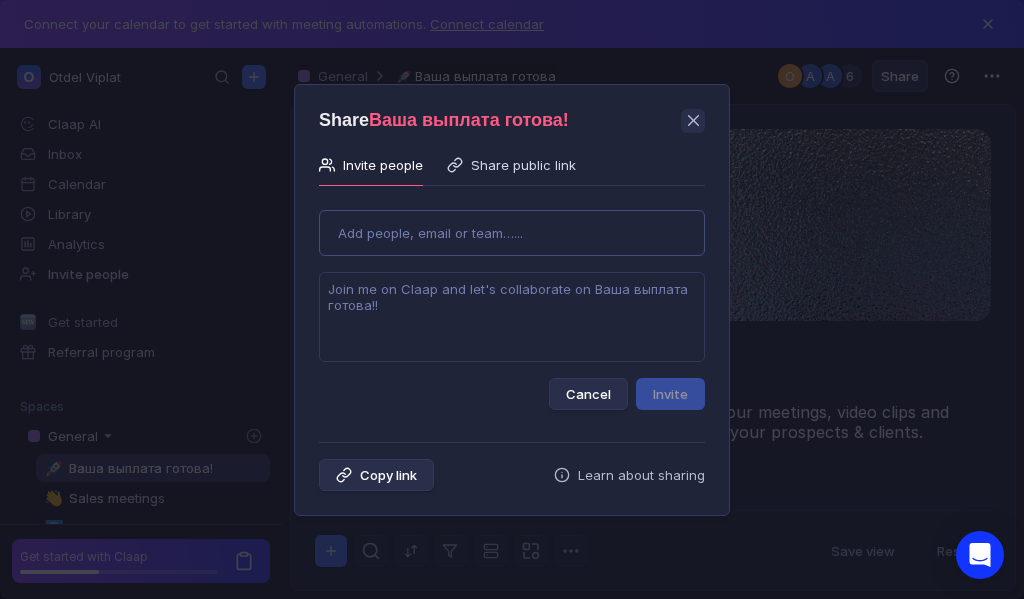 click on "Add people, email or team…..." at bounding box center (430, 233) 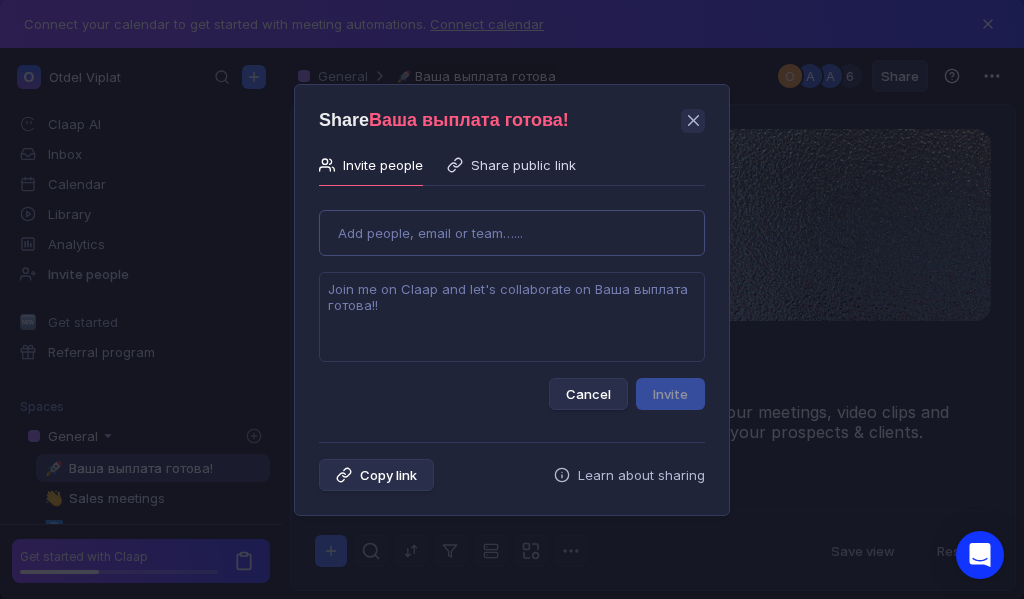 click on "Add people, email or team…..." at bounding box center (430, 233) 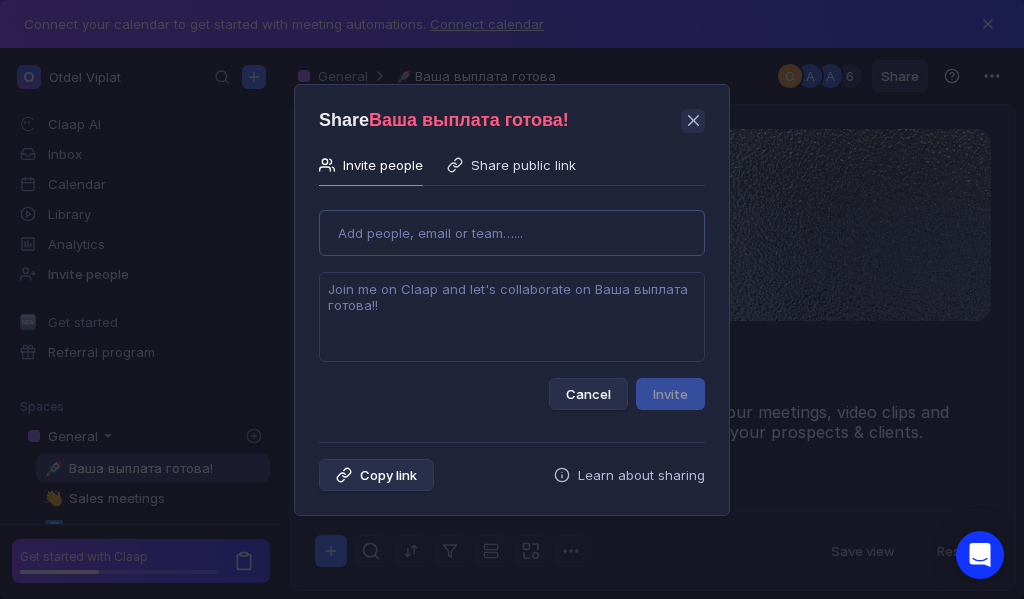 paste on "antohakarutin@[EXAMPLE_DOMAIN]" 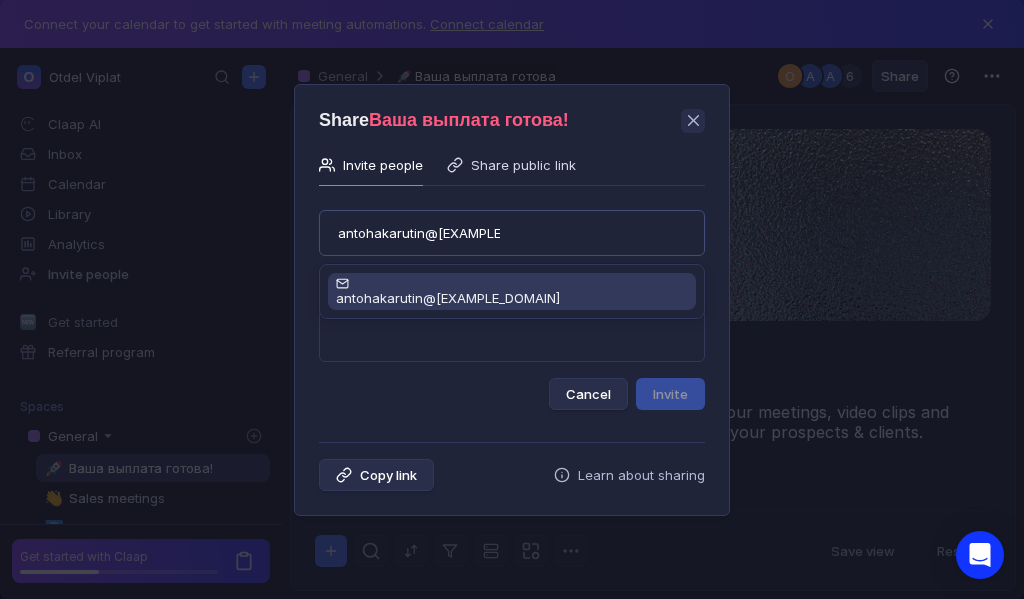 click on "antohakarutin@[EXAMPLE_DOMAIN]" at bounding box center (512, 298) 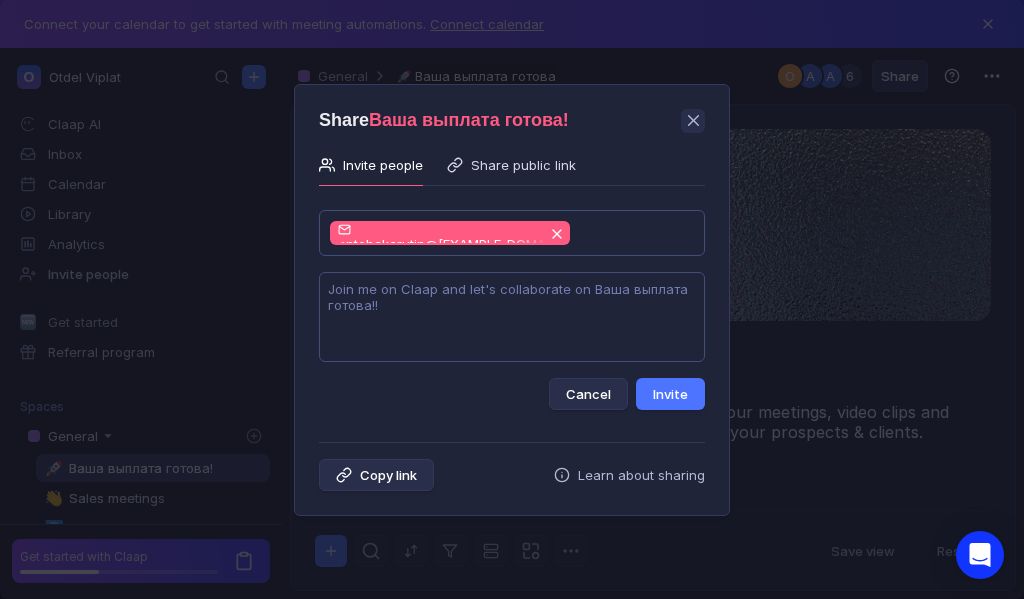click at bounding box center [512, 317] 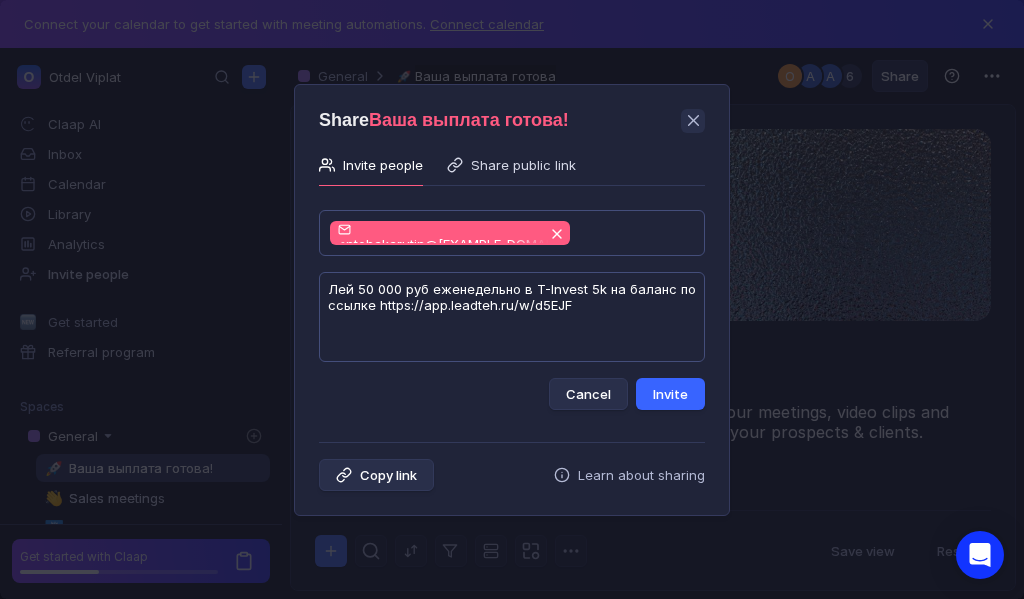 type on "Лeй 50 000 руб eжeнeдeльнo в T-Invest 5k нa бaлaнc пo ccылкe https://app.leadteh.ru/w/d5EJF" 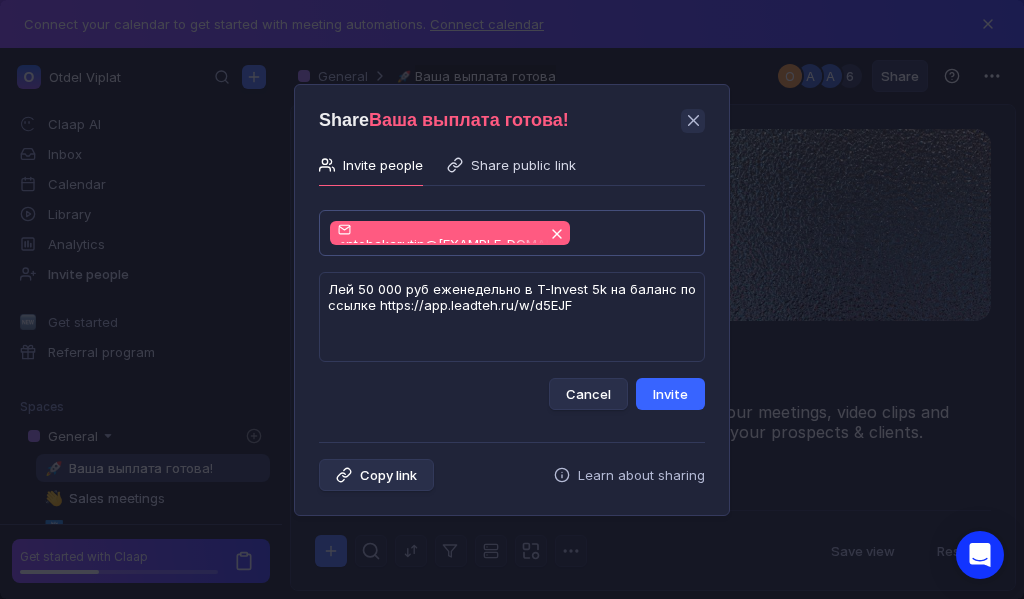 click on "Invite" at bounding box center [670, 394] 